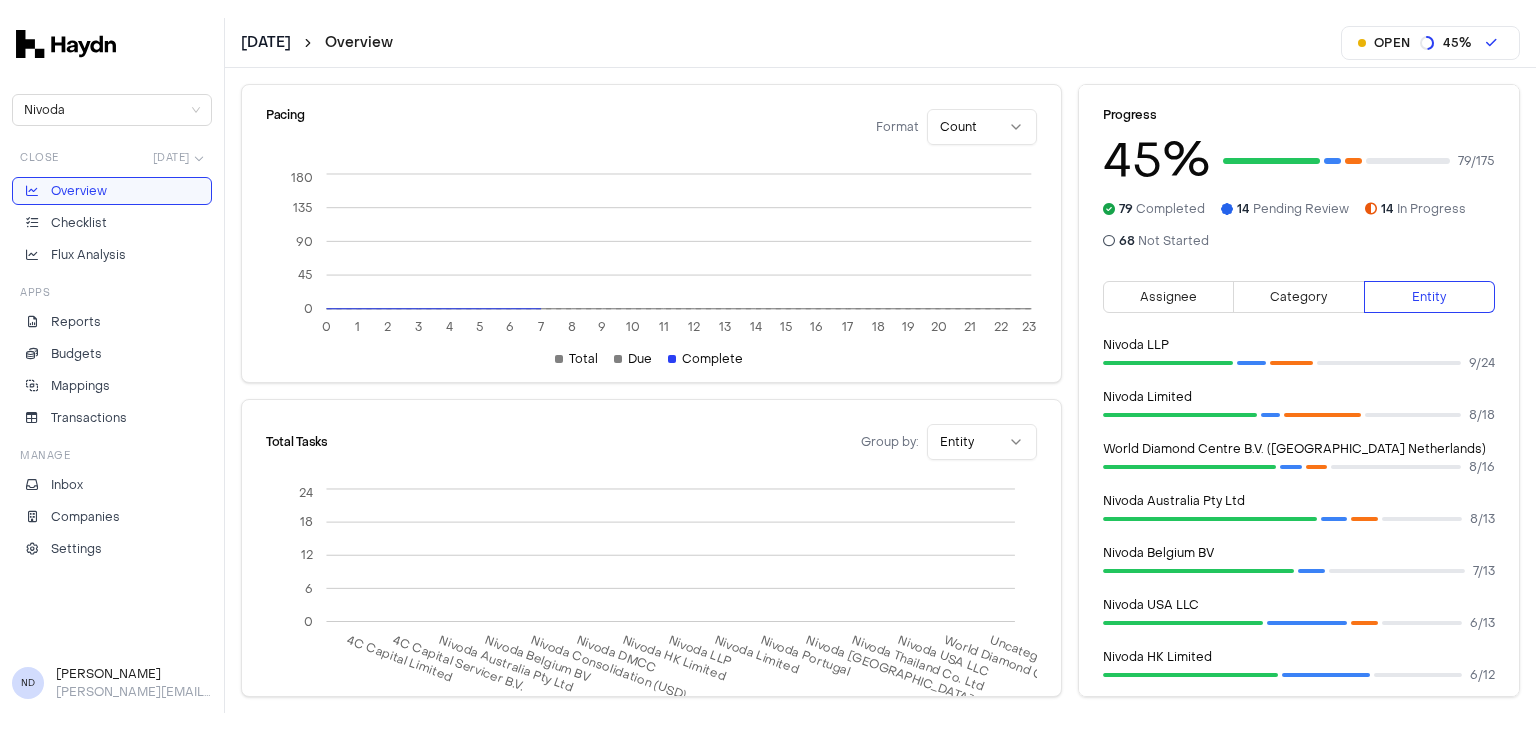 scroll, scrollTop: 0, scrollLeft: 0, axis: both 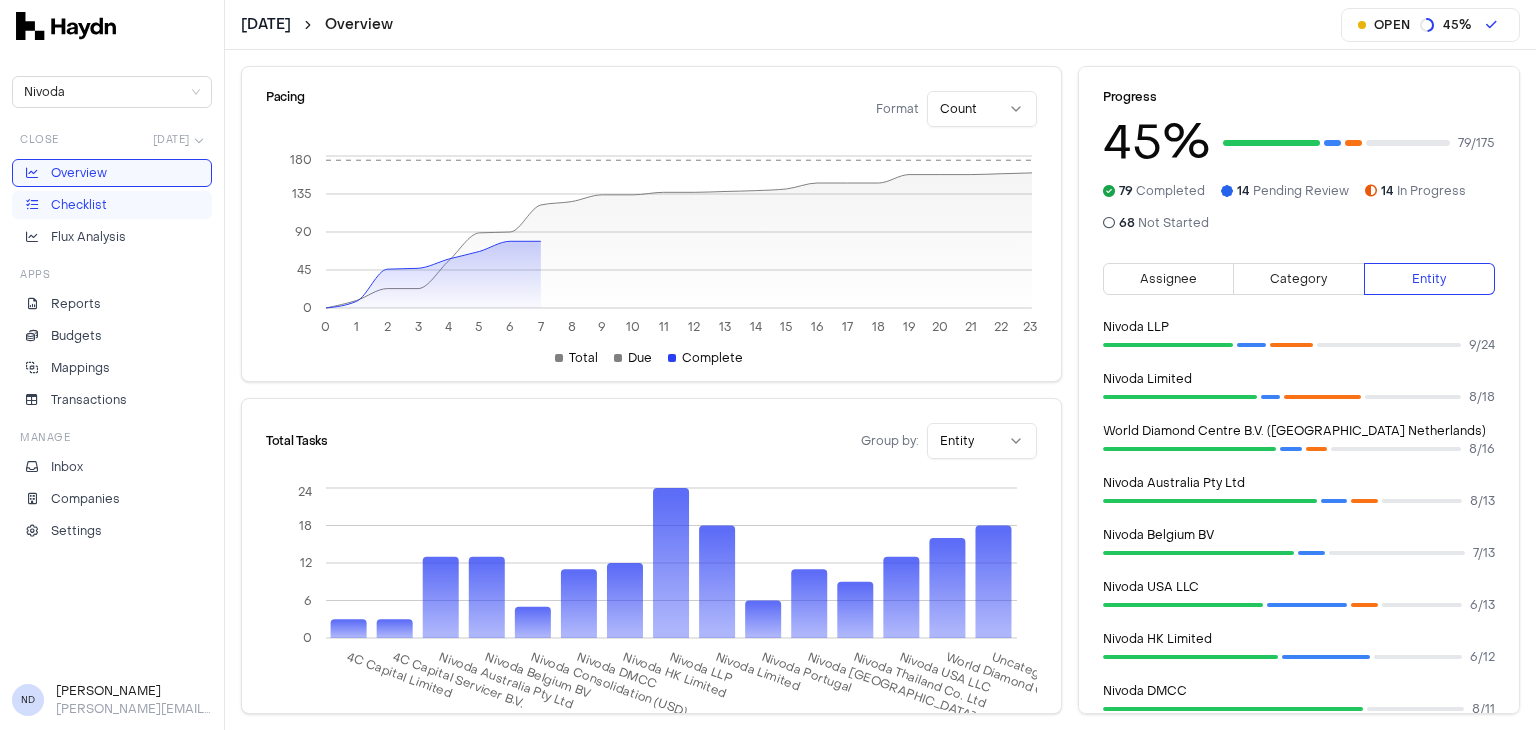 click on "Checklist" at bounding box center [79, 205] 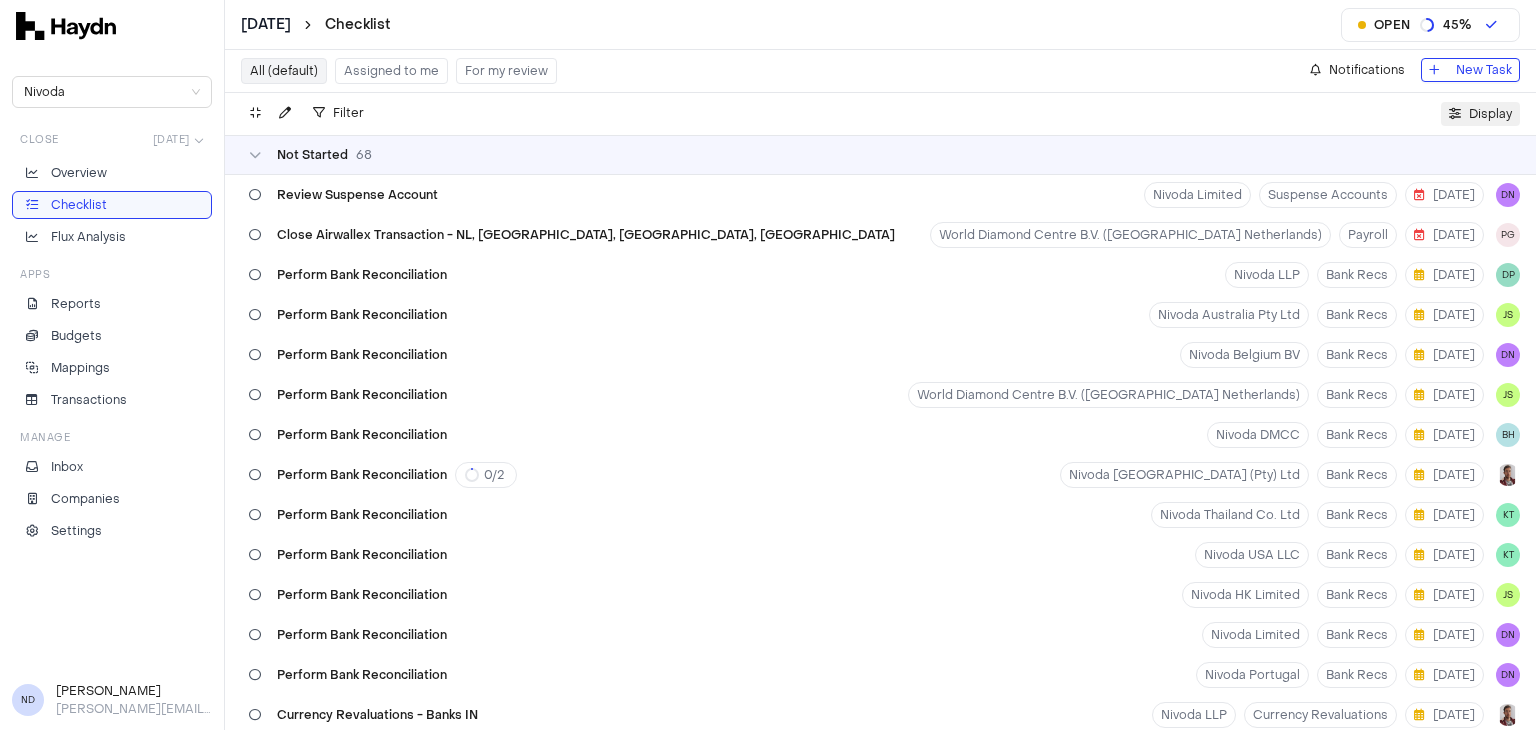 click on "Display" at bounding box center (1490, 114) 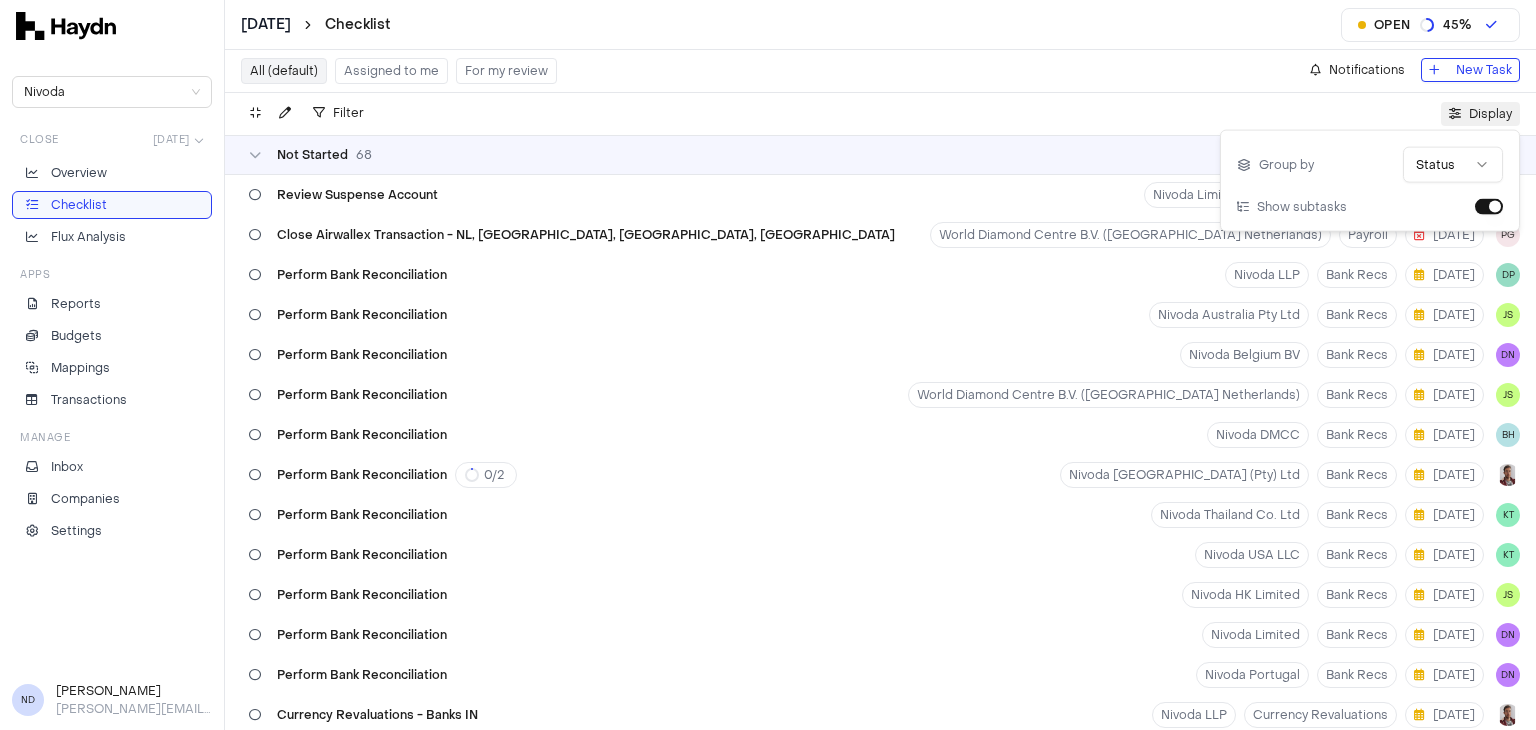 click on "Display" at bounding box center (1490, 114) 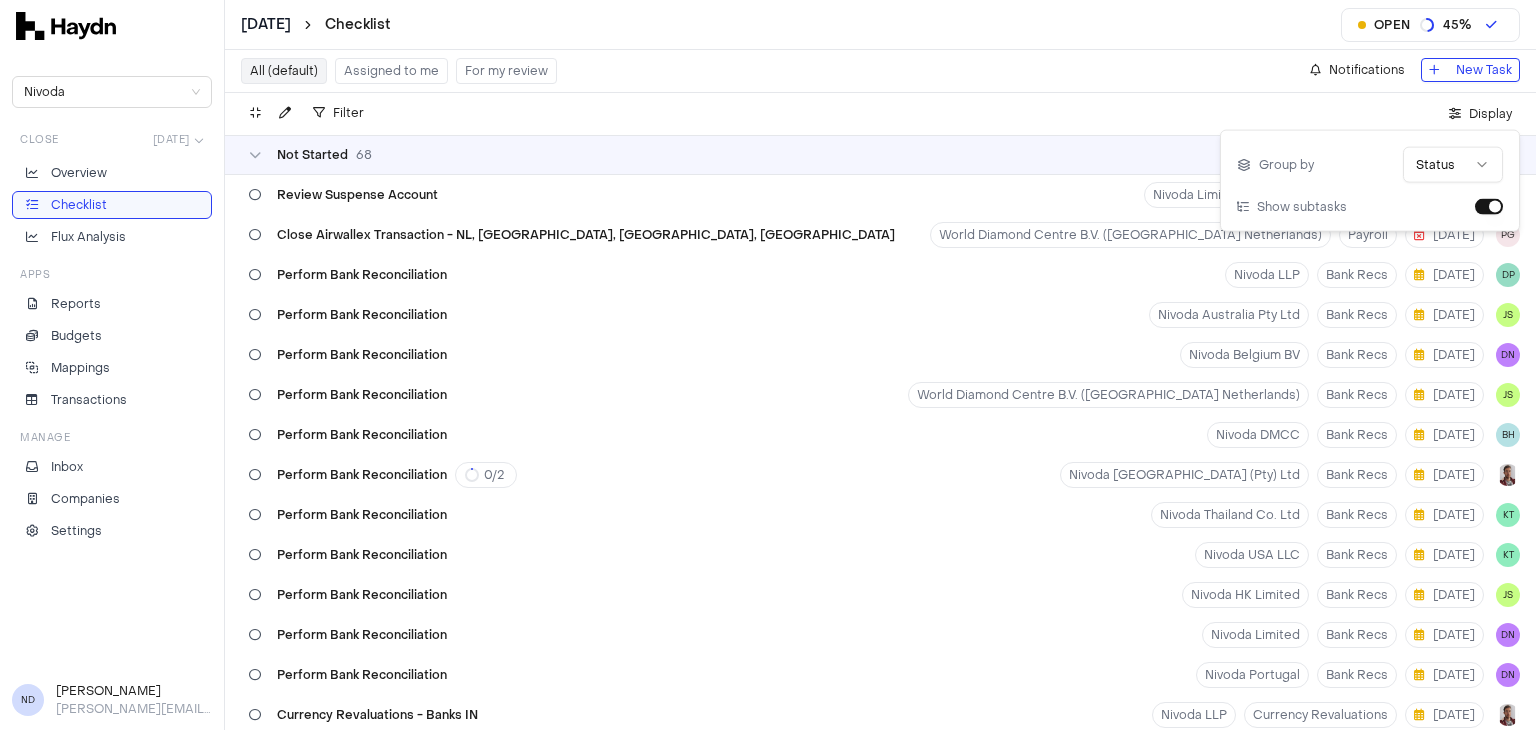 click on "[DATE] Checklist Open 45 % Nivoda Close [DATE] Overview Checklist Flux Analysis Apps Reports Budgets Mappings Transactions Manage Inbox Companies Settings ND [PERSON_NAME] [PERSON_NAME][EMAIL_ADDRESS][DOMAIN_NAME] All   (default) Assigned to me   For my review   Notifications New Task Filter . Display Not Started 68 Review Suspense Account Nivoda Limited Suspense Accounts [DATE] DN Close Airwallex Transaction - NL, [GEOGRAPHIC_DATA], [GEOGRAPHIC_DATA], [GEOGRAPHIC_DATA] B.V. (Nivoda Netherlands) Payroll [DATE] PG Perform Bank Reconciliation Nivoda LLP Bank Recs [DATE] DP Perform Bank Reconciliation Nivoda Australia Pty Ltd Bank Recs [DATE] JS Perform Bank Reconciliation Nivoda Belgium BV Bank Recs [DATE] DN Perform Bank Reconciliation World Diamond Centre B.V. (Nivoda Netherlands) Bank Recs [DATE] JS Perform Bank Reconciliation Nivoda DMCC Bank Recs [DATE] BH Perform Bank Reconciliation 0 / 2 [GEOGRAPHIC_DATA] (Pty) Ltd Bank Recs [DATE] Perform Bank Reconciliation Nivoda Thailand Co. Ltd Bank Recs [DATE] KT Perform Bank Reconciliation Bank Recs" at bounding box center [768, 365] 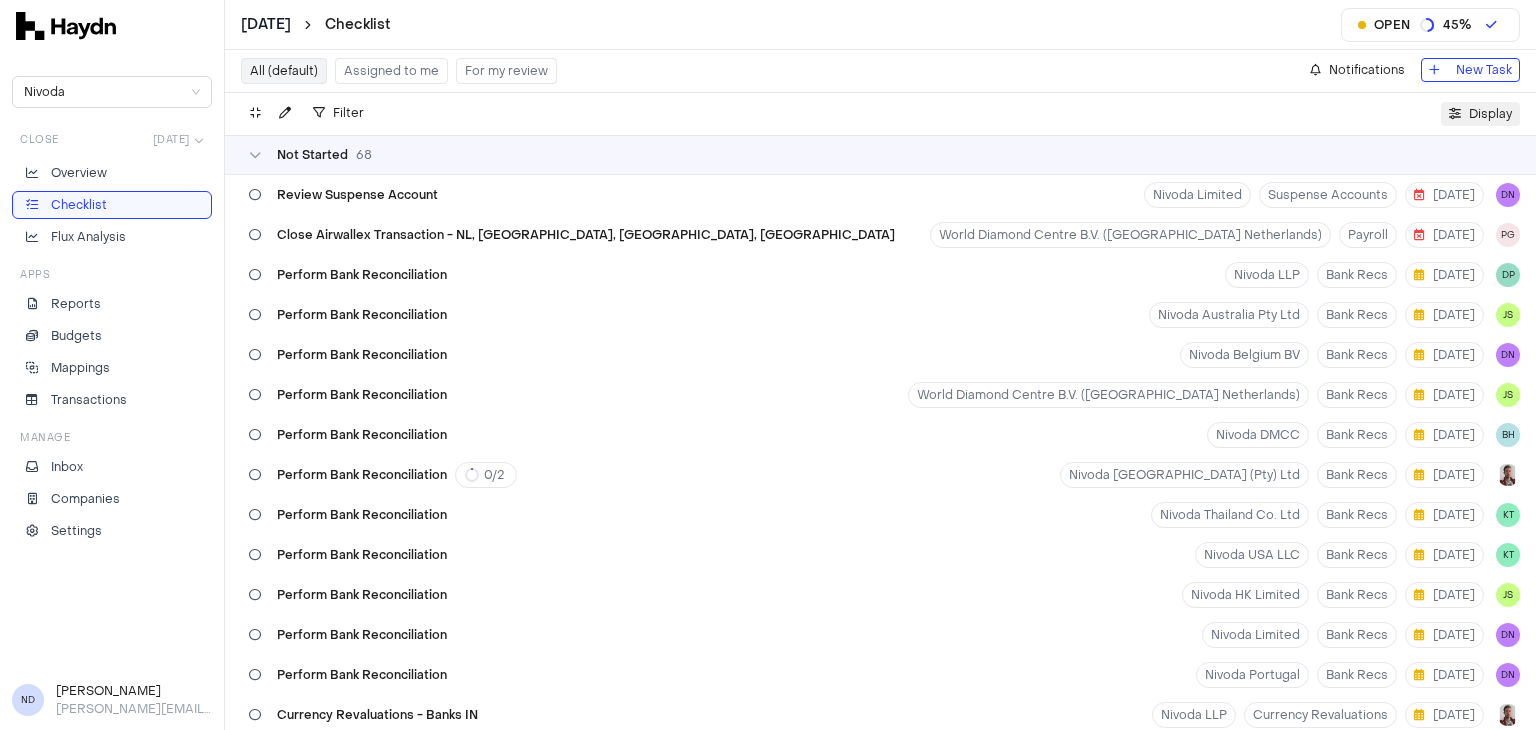 click on "Display" at bounding box center (1490, 114) 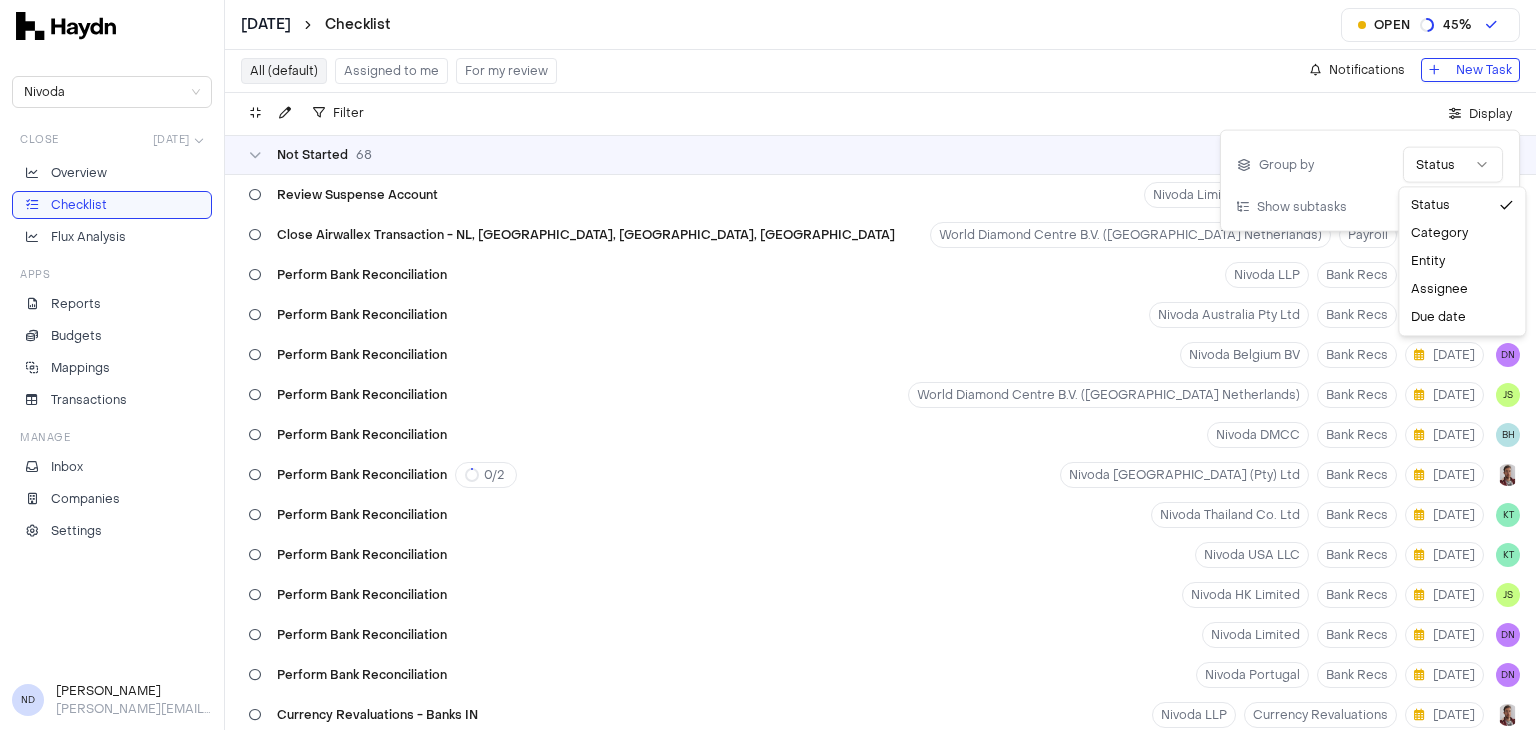 click on "[DATE] Checklist Open 45 % Nivoda Close [DATE] Overview Checklist Flux Analysis Apps Reports Budgets Mappings Transactions Manage Inbox Companies Settings ND [PERSON_NAME] [PERSON_NAME][EMAIL_ADDRESS][DOMAIN_NAME] All   (default) Assigned to me   For my review   Notifications New Task Filter . Display Not Started 68 Review Suspense Account Nivoda Limited Suspense Accounts [DATE] DN Close Airwallex Transaction - NL, [GEOGRAPHIC_DATA], [GEOGRAPHIC_DATA], [GEOGRAPHIC_DATA] B.V. (Nivoda Netherlands) Payroll [DATE] PG Perform Bank Reconciliation Nivoda LLP Bank Recs [DATE] DP Perform Bank Reconciliation Nivoda Australia Pty Ltd Bank Recs [DATE] JS Perform Bank Reconciliation Nivoda Belgium BV Bank Recs [DATE] DN Perform Bank Reconciliation World Diamond Centre B.V. (Nivoda Netherlands) Bank Recs [DATE] JS Perform Bank Reconciliation Nivoda DMCC Bank Recs [DATE] BH Perform Bank Reconciliation 0 / 2 [GEOGRAPHIC_DATA] (Pty) Ltd Bank Recs [DATE] Perform Bank Reconciliation Nivoda Thailand Co. Ltd Bank Recs [DATE] KT Perform Bank Reconciliation Bank Recs" at bounding box center [768, 365] 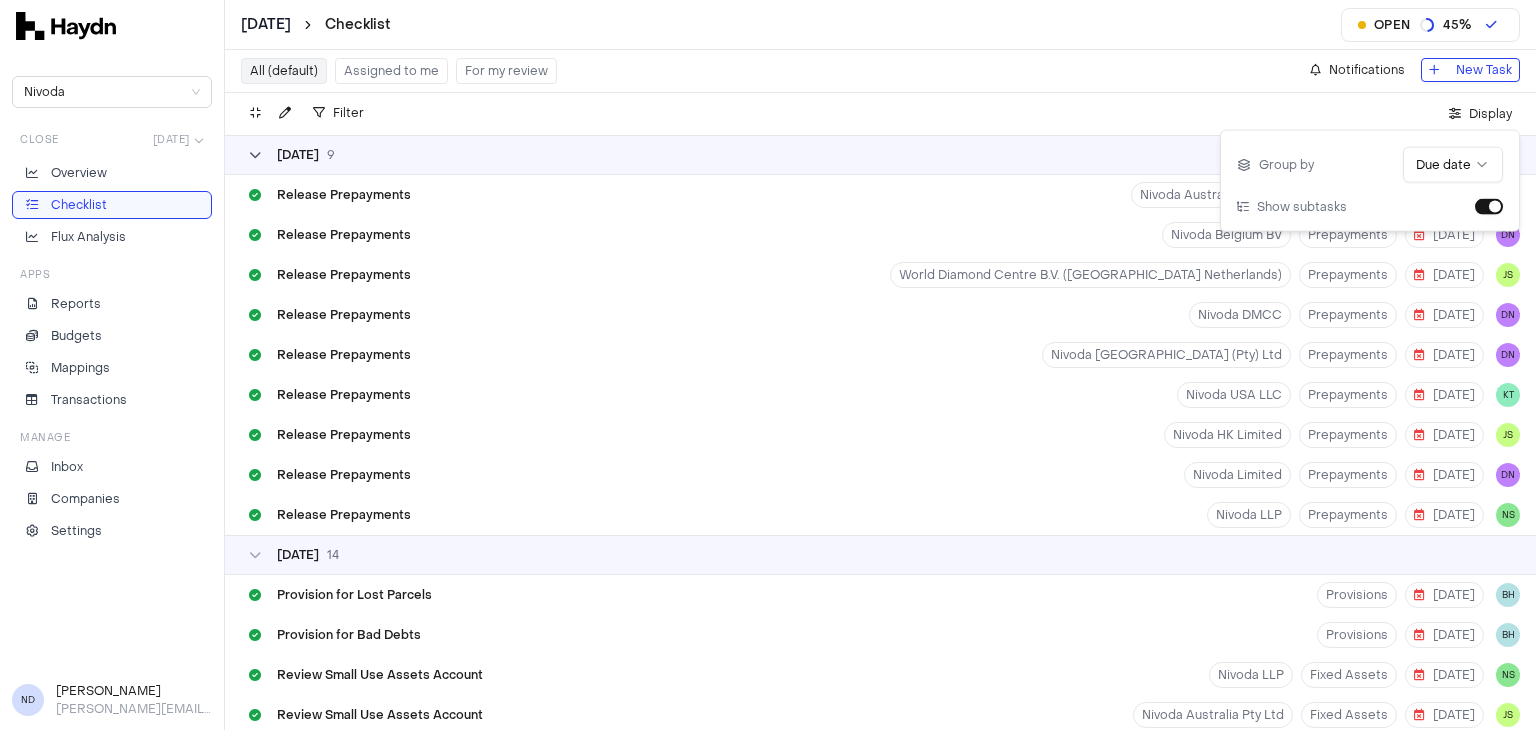 click on "[DATE]" at bounding box center [298, 155] 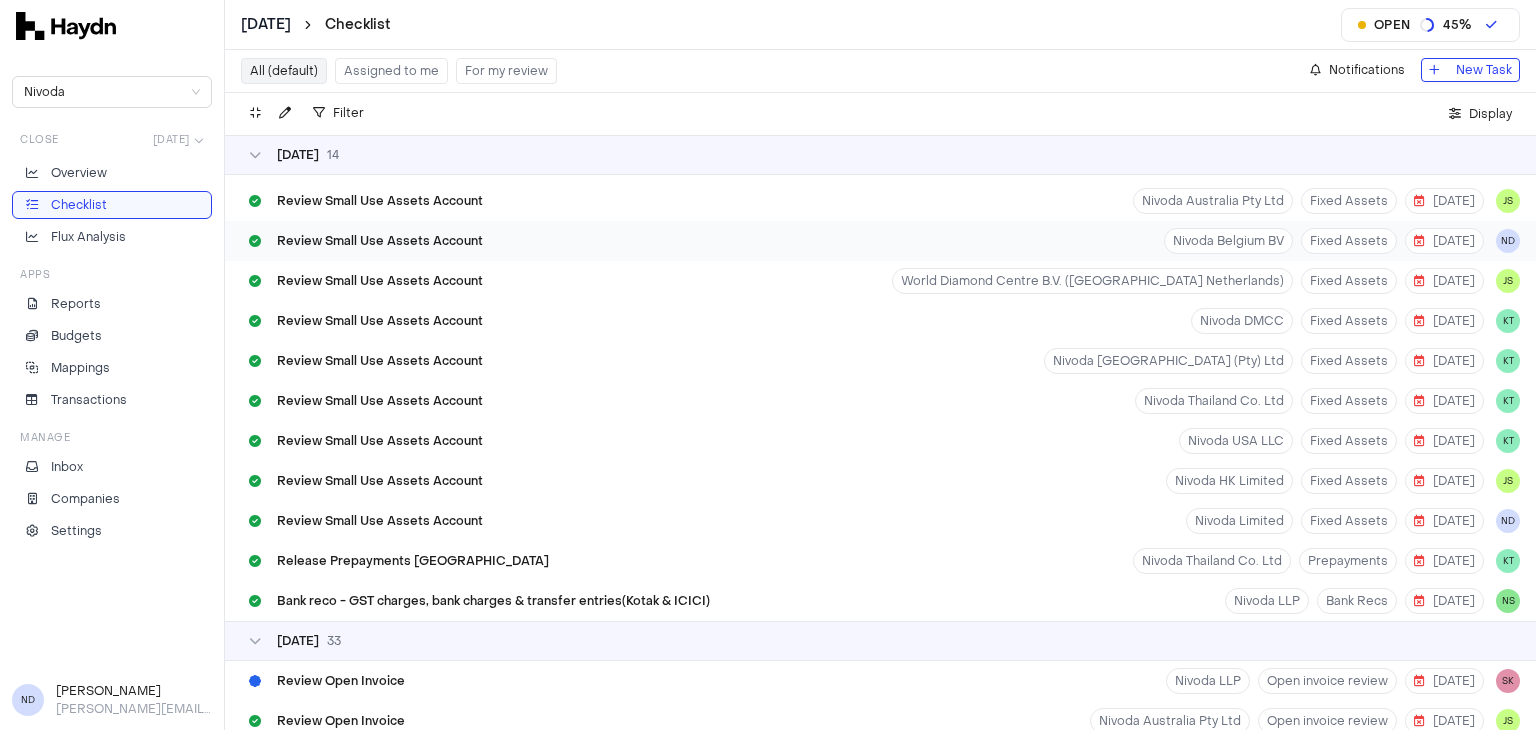 scroll, scrollTop: 152, scrollLeft: 0, axis: vertical 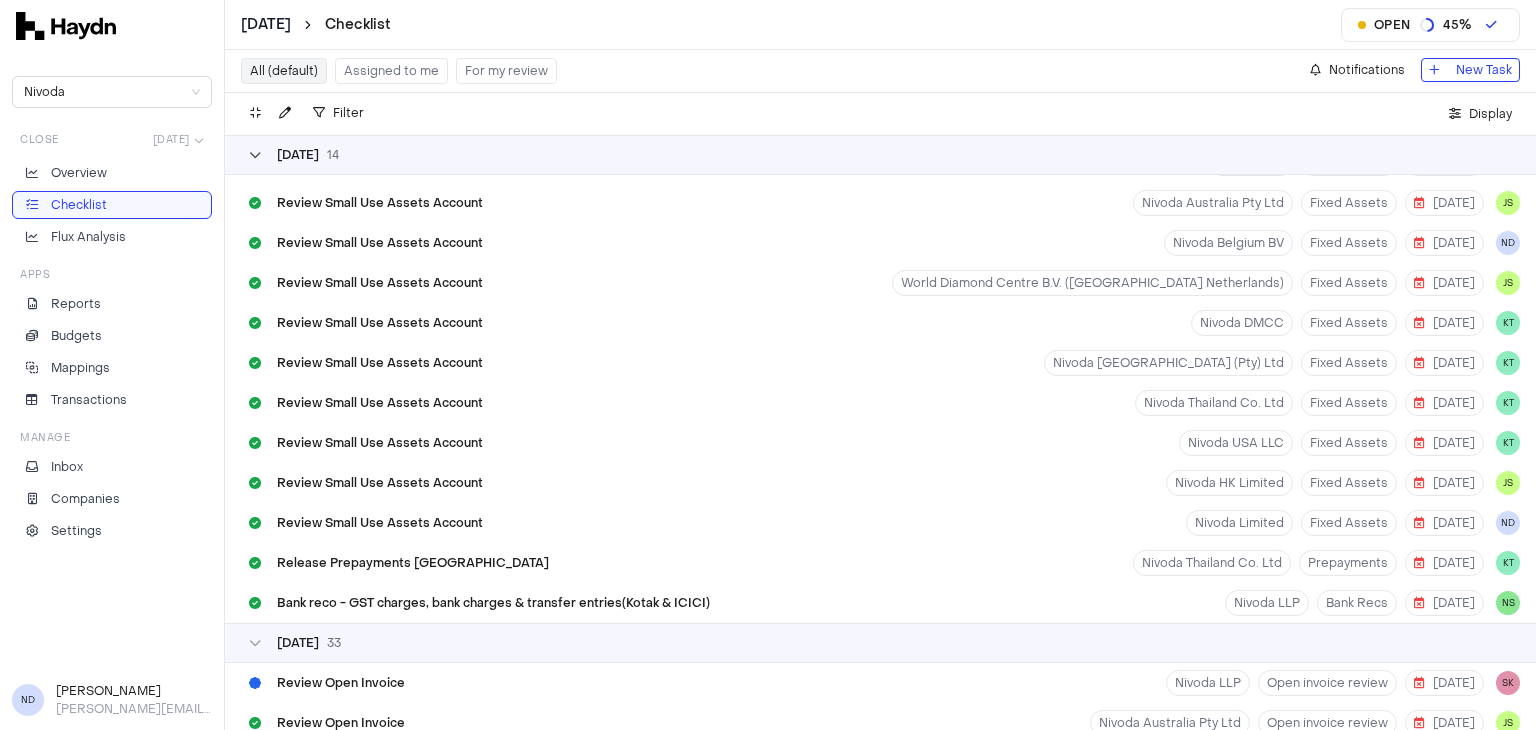 click on "[DATE]" at bounding box center (298, 155) 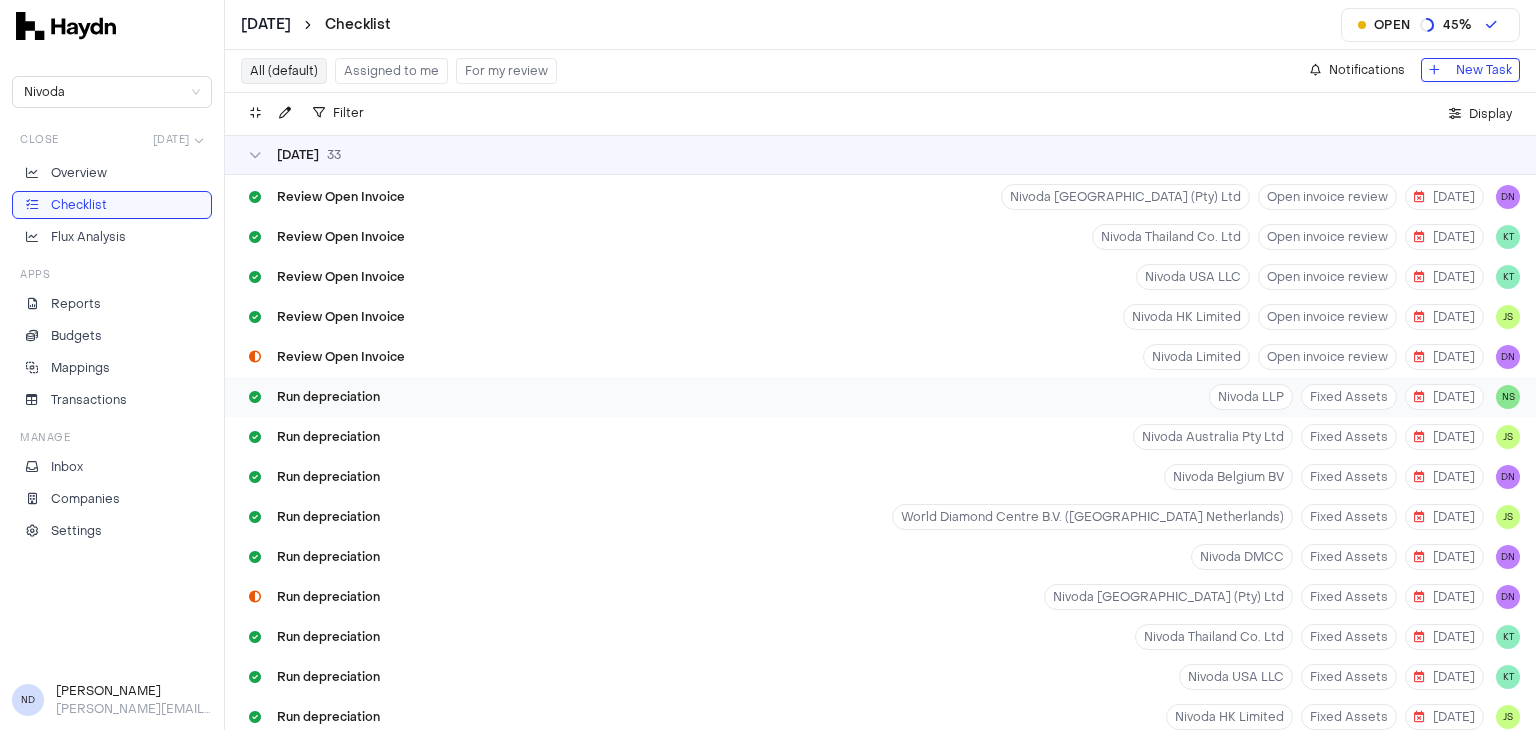 scroll, scrollTop: 279, scrollLeft: 0, axis: vertical 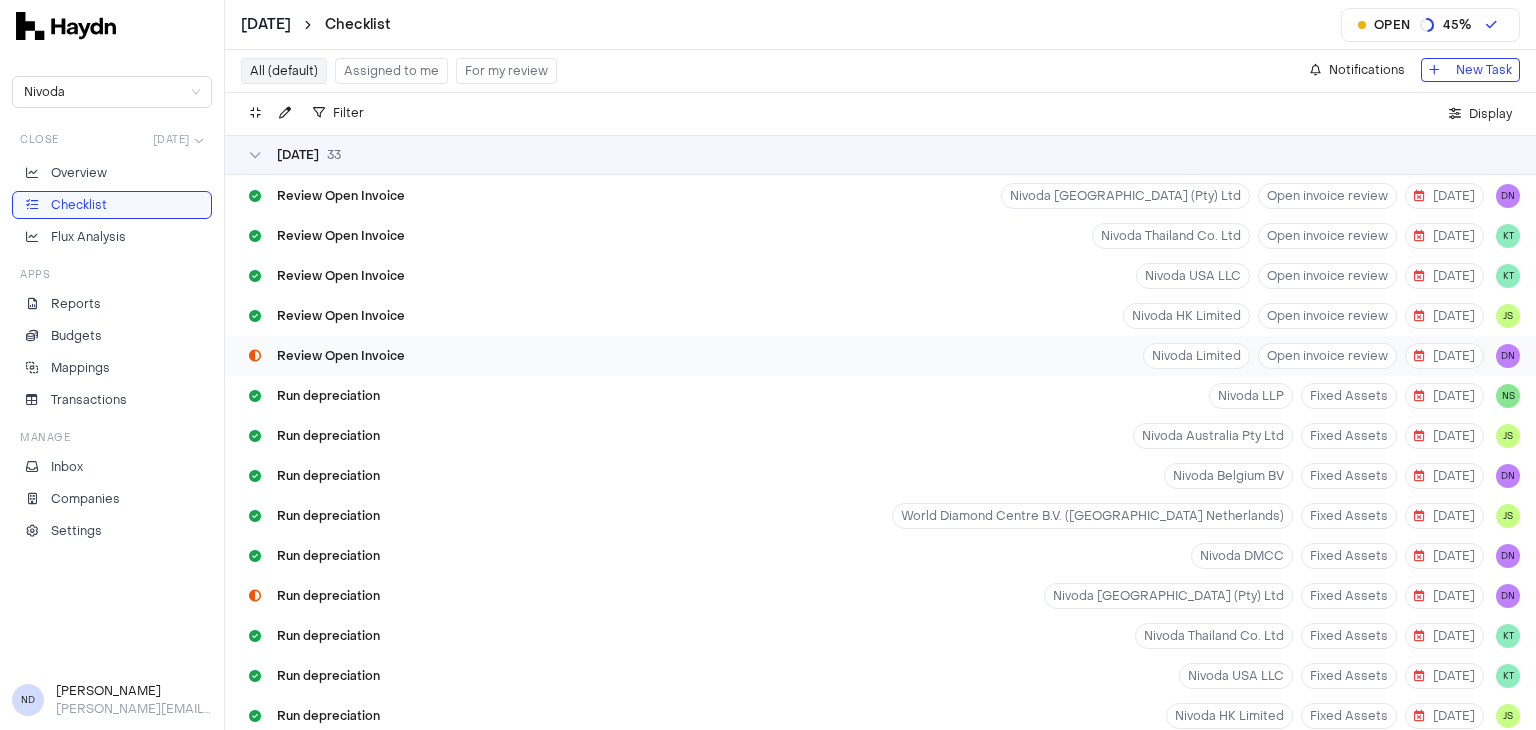 click on "Review Open Invoice" at bounding box center (341, 356) 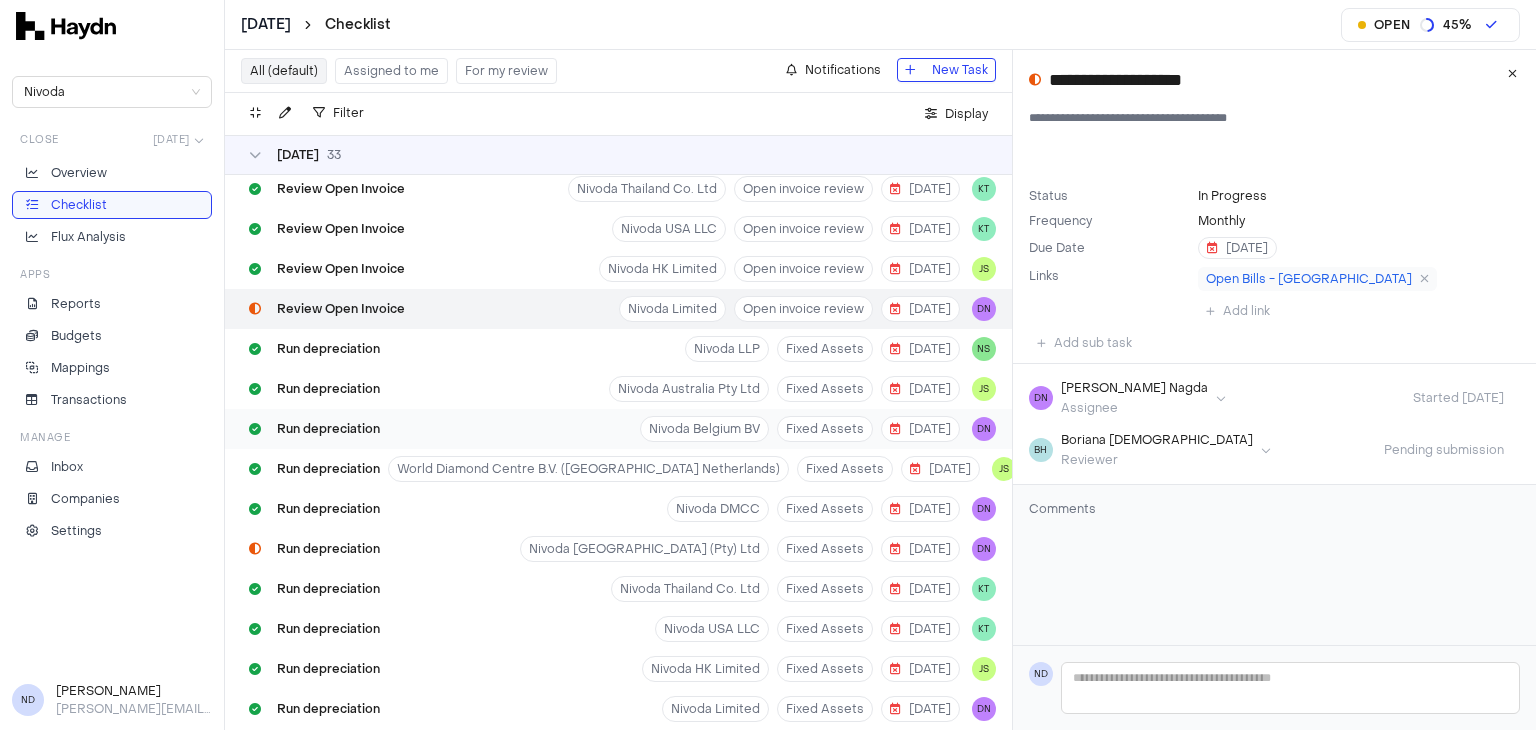 scroll, scrollTop: 327, scrollLeft: 0, axis: vertical 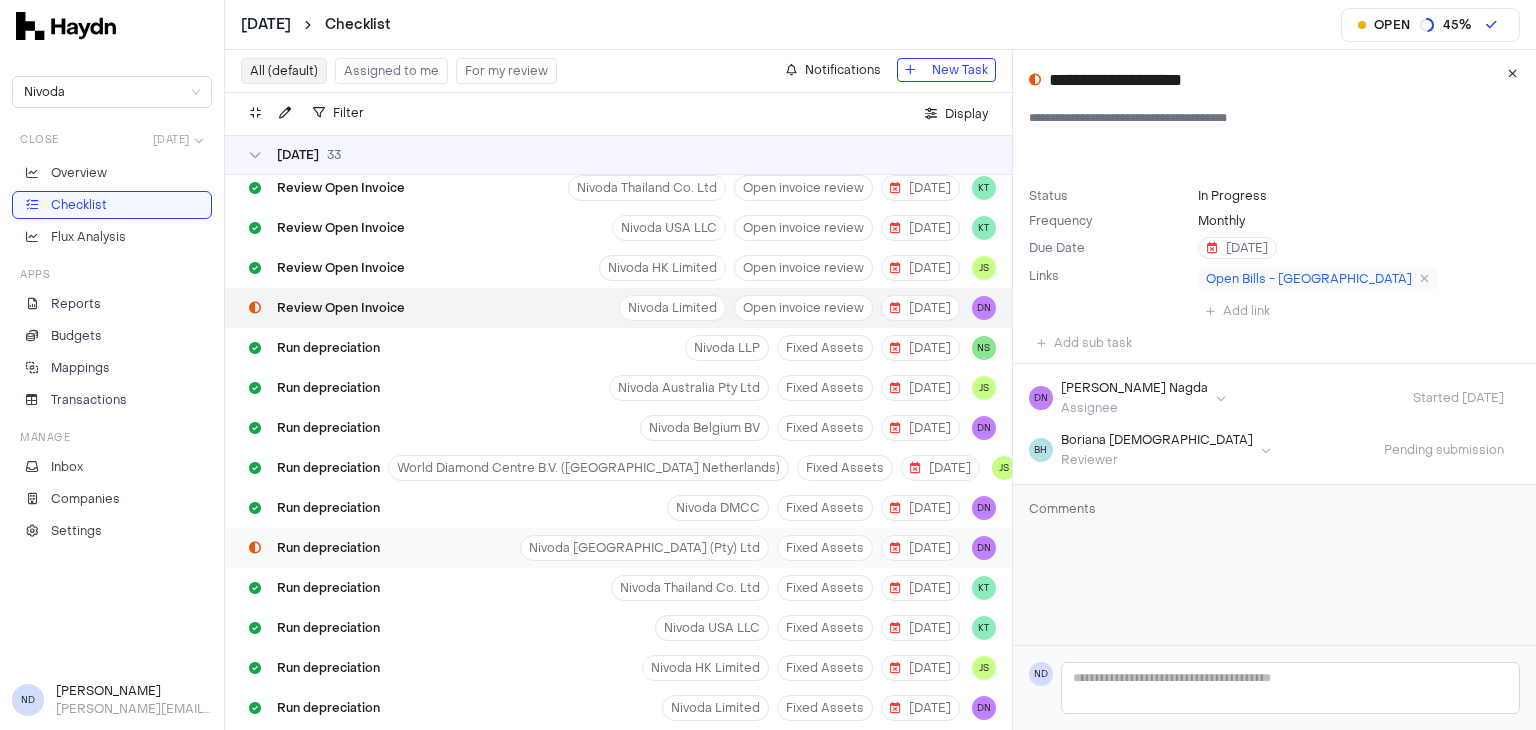 click on "Run depreciation Nivoda South Africa (Pty) Ltd Fixed Assets [DATE] DN" at bounding box center (618, 548) 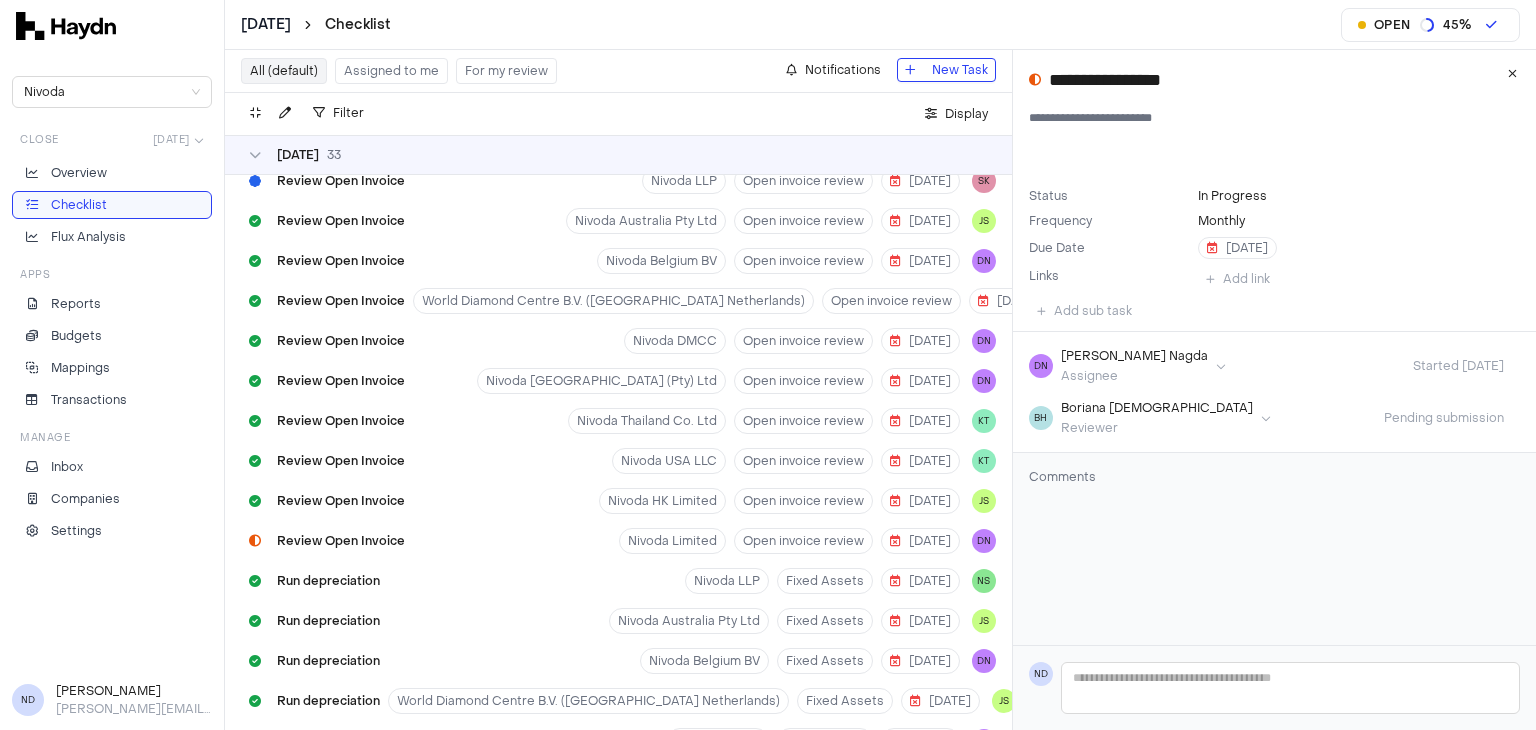 scroll, scrollTop: 0, scrollLeft: 0, axis: both 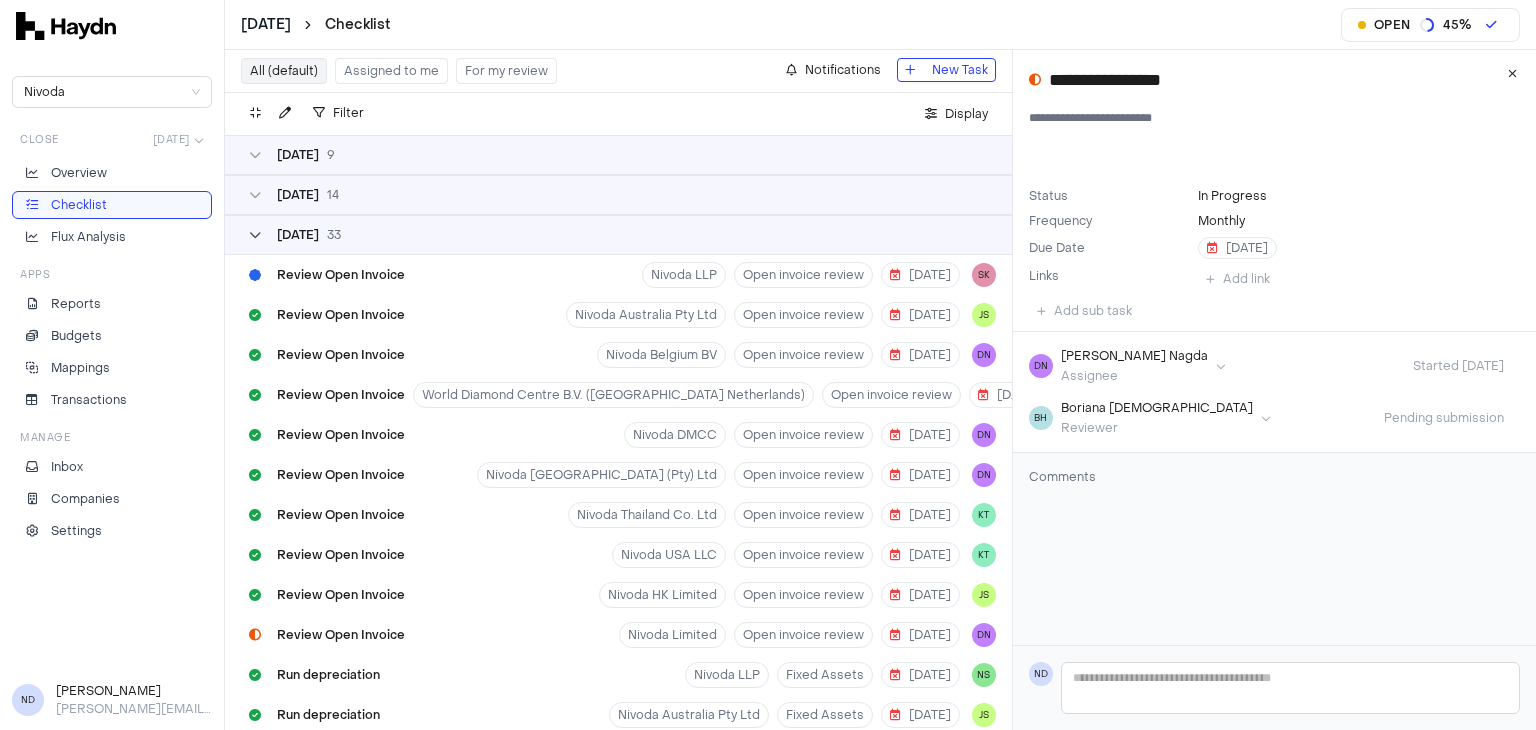 click on "[DATE]" at bounding box center [298, 235] 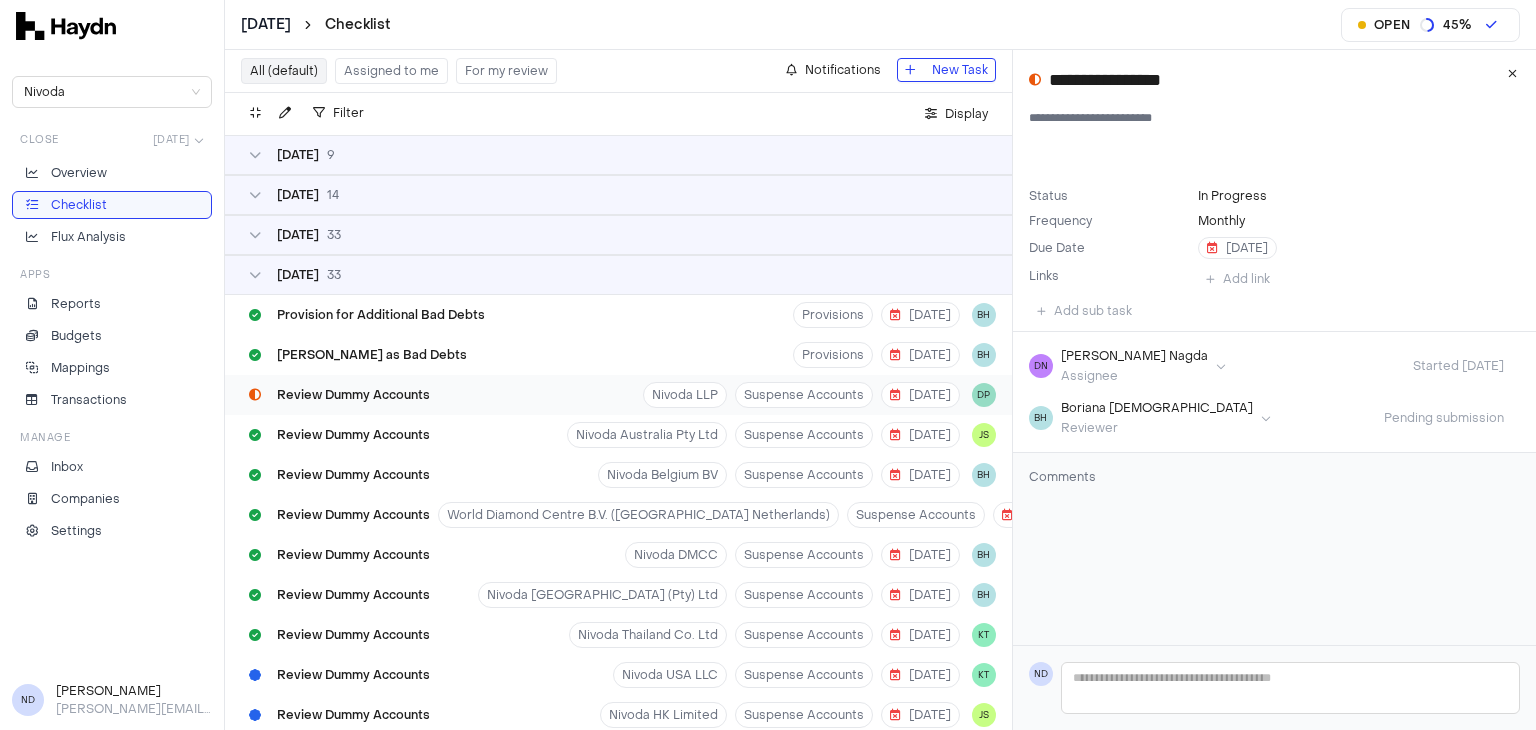 click on "Review Dummy Accounts" at bounding box center [353, 395] 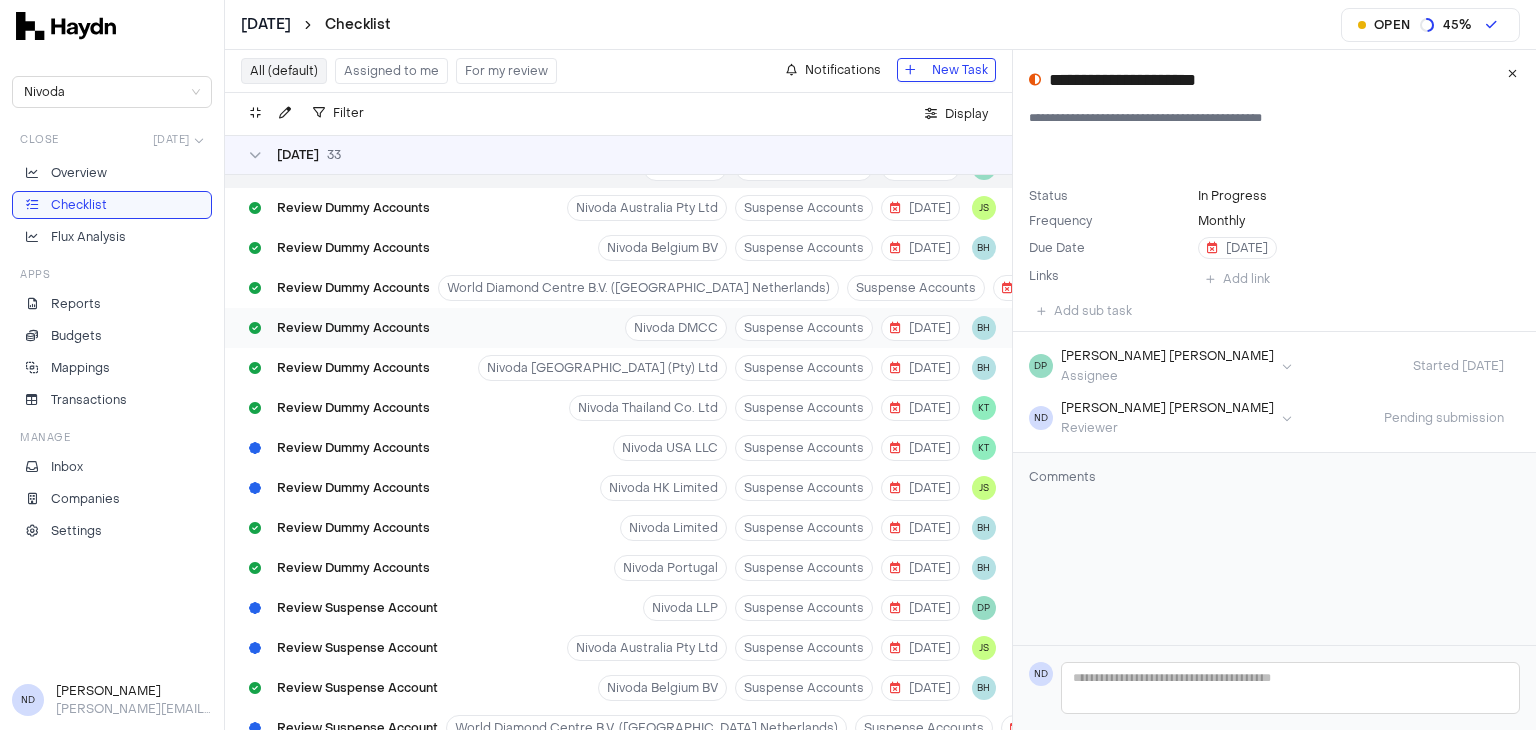 scroll, scrollTop: 246, scrollLeft: 0, axis: vertical 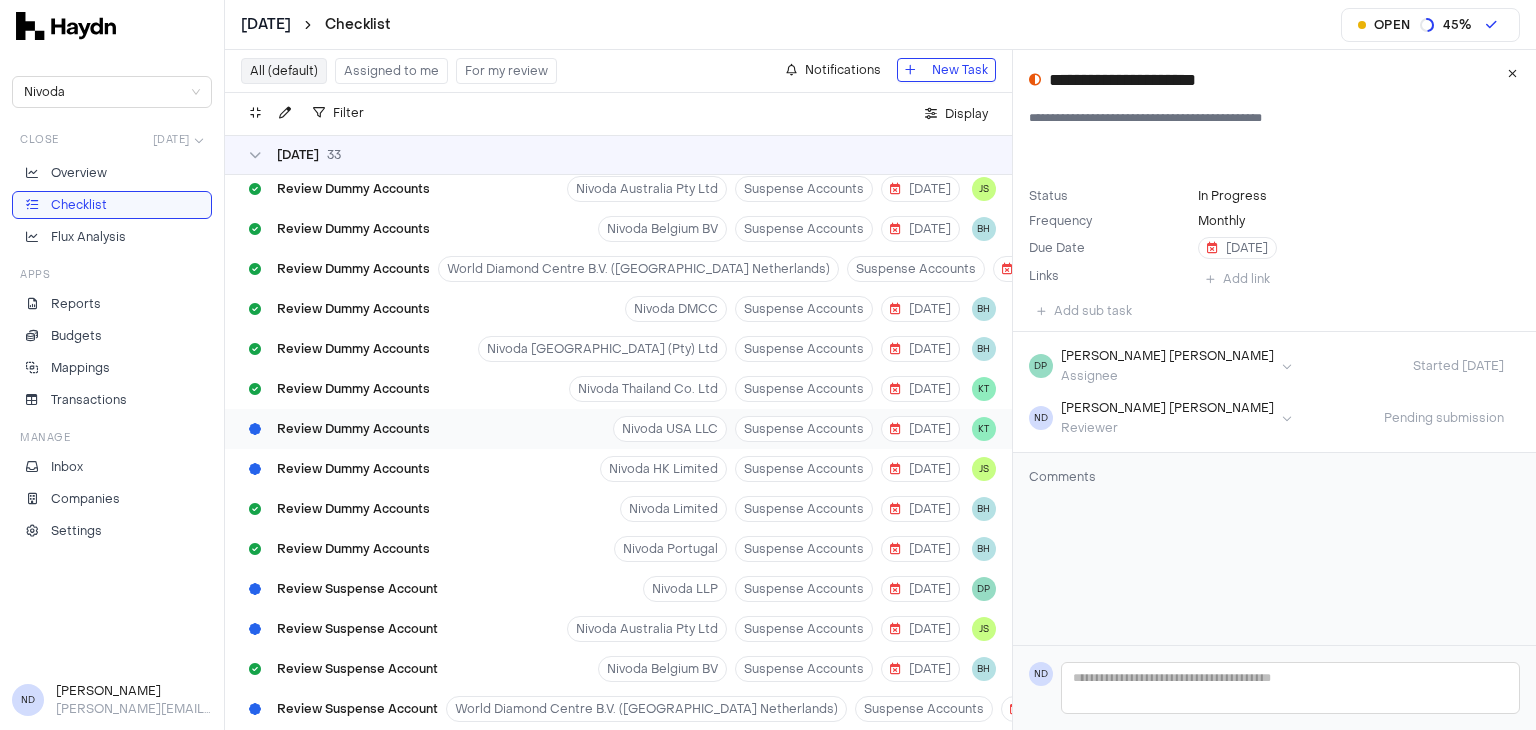 click on "Review Dummy Accounts Nivoda USA LLC Suspense Accounts [DATE] KT" at bounding box center [618, 429] 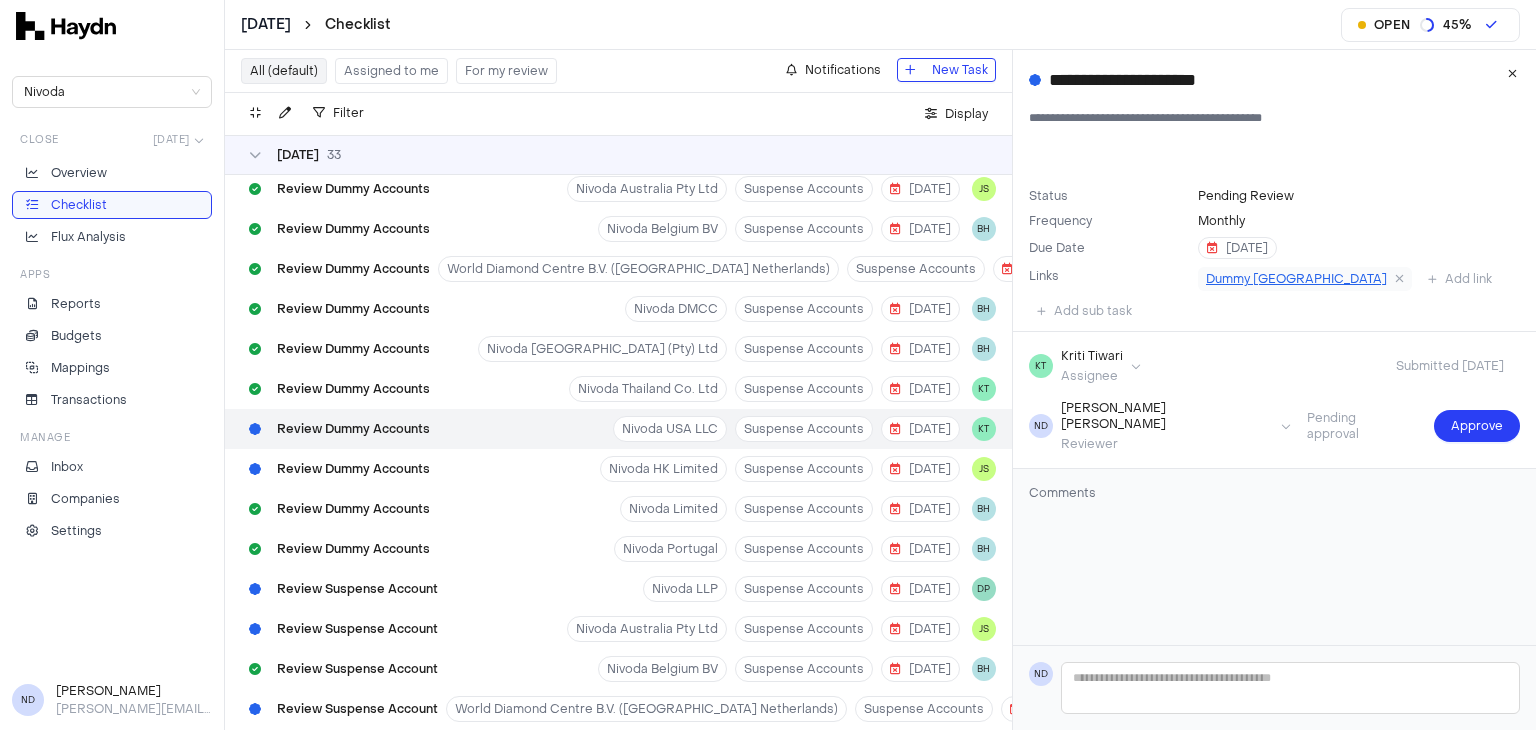 click on "Dummy [GEOGRAPHIC_DATA]" at bounding box center [1296, 279] 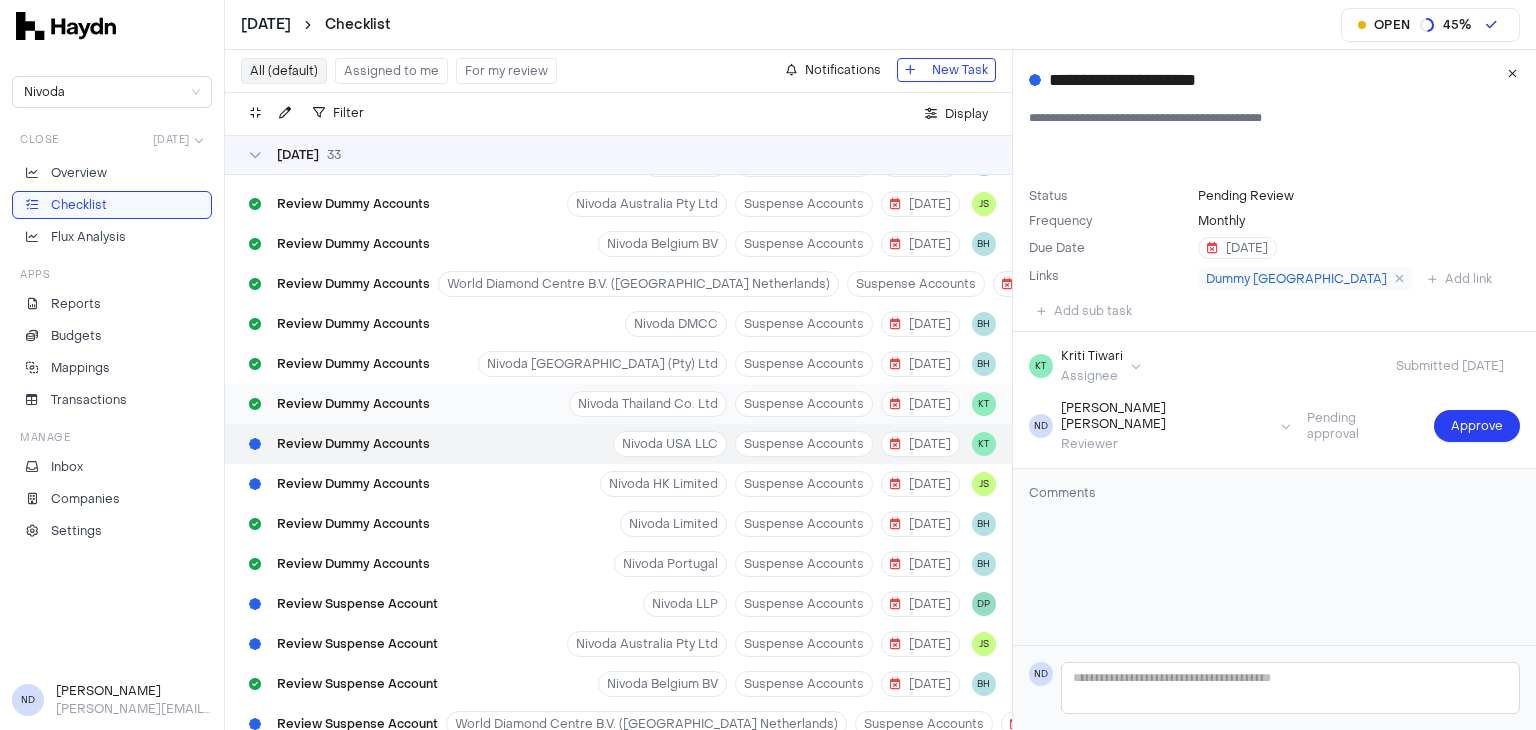 scroll, scrollTop: 0, scrollLeft: 0, axis: both 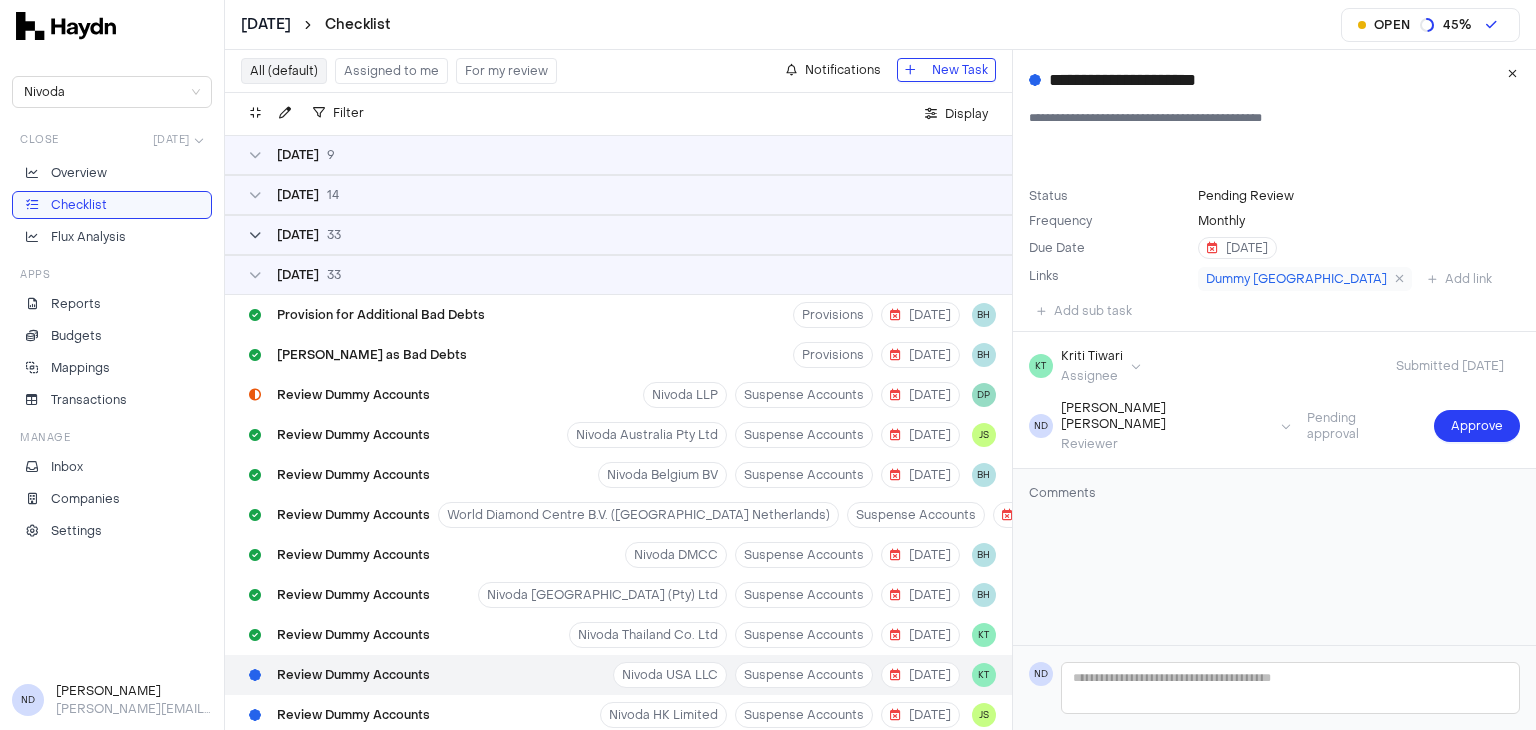 click on "[DATE]" at bounding box center [298, 235] 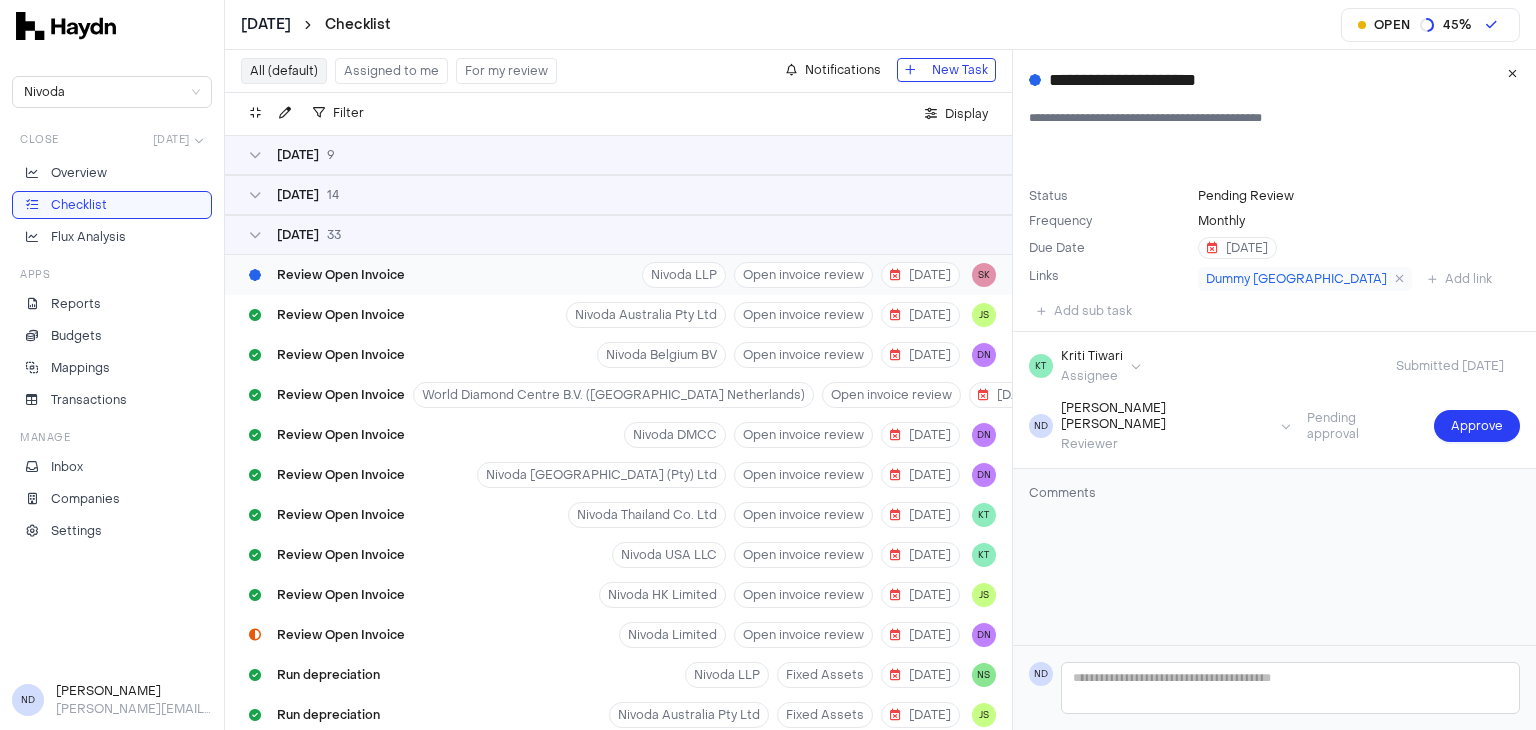 click on "Review Open Invoice Nivoda LLP Open invoice review [DATE] SK" at bounding box center [618, 275] 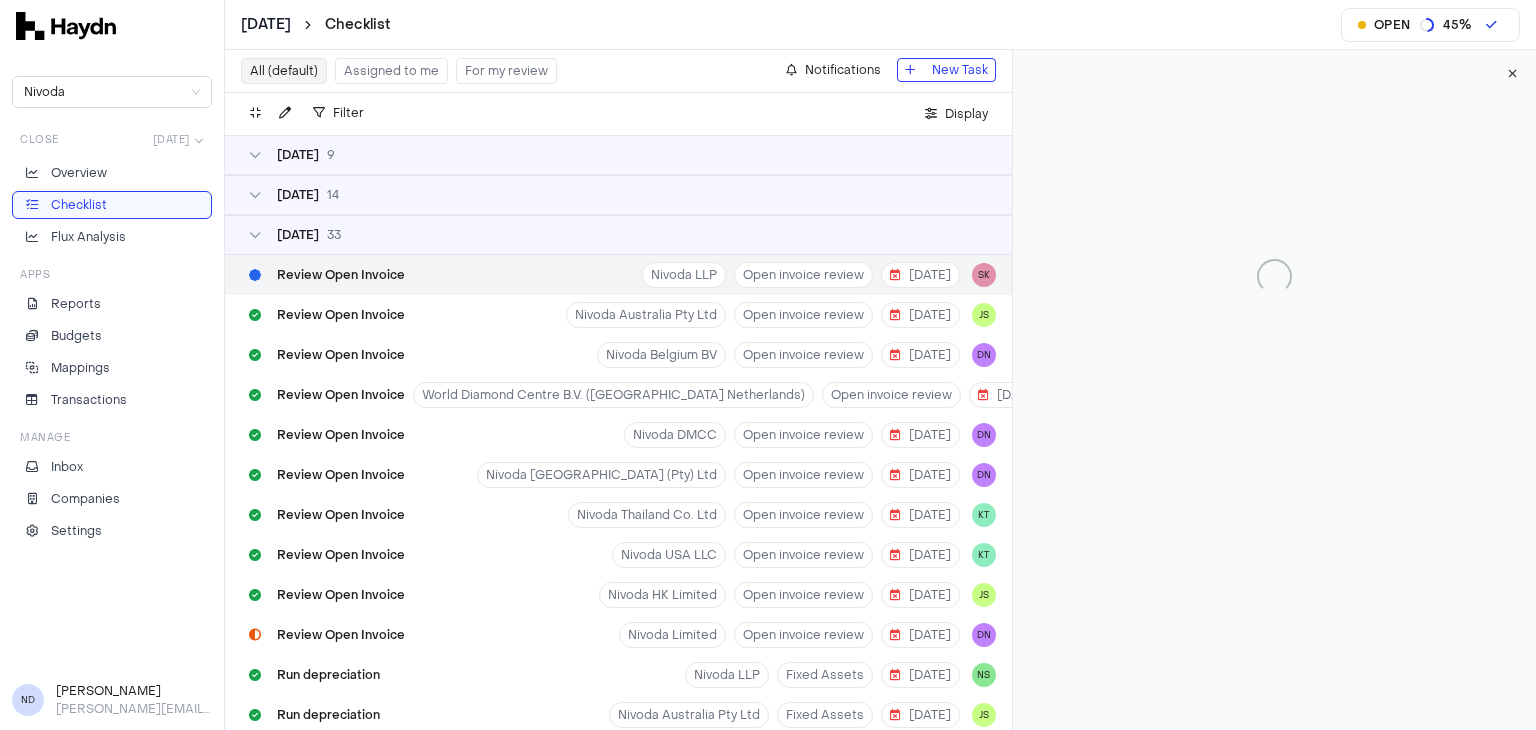 type 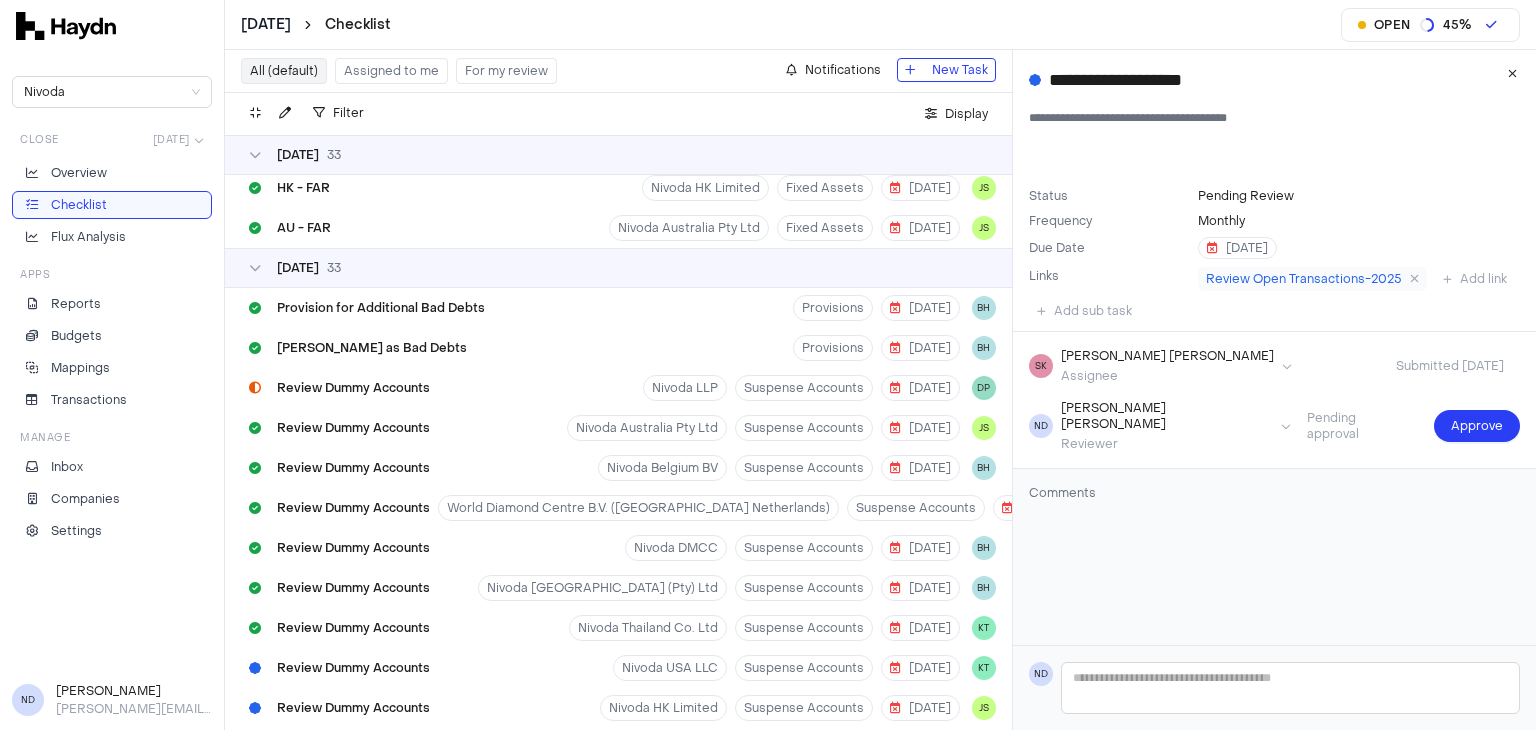 scroll, scrollTop: 1411, scrollLeft: 0, axis: vertical 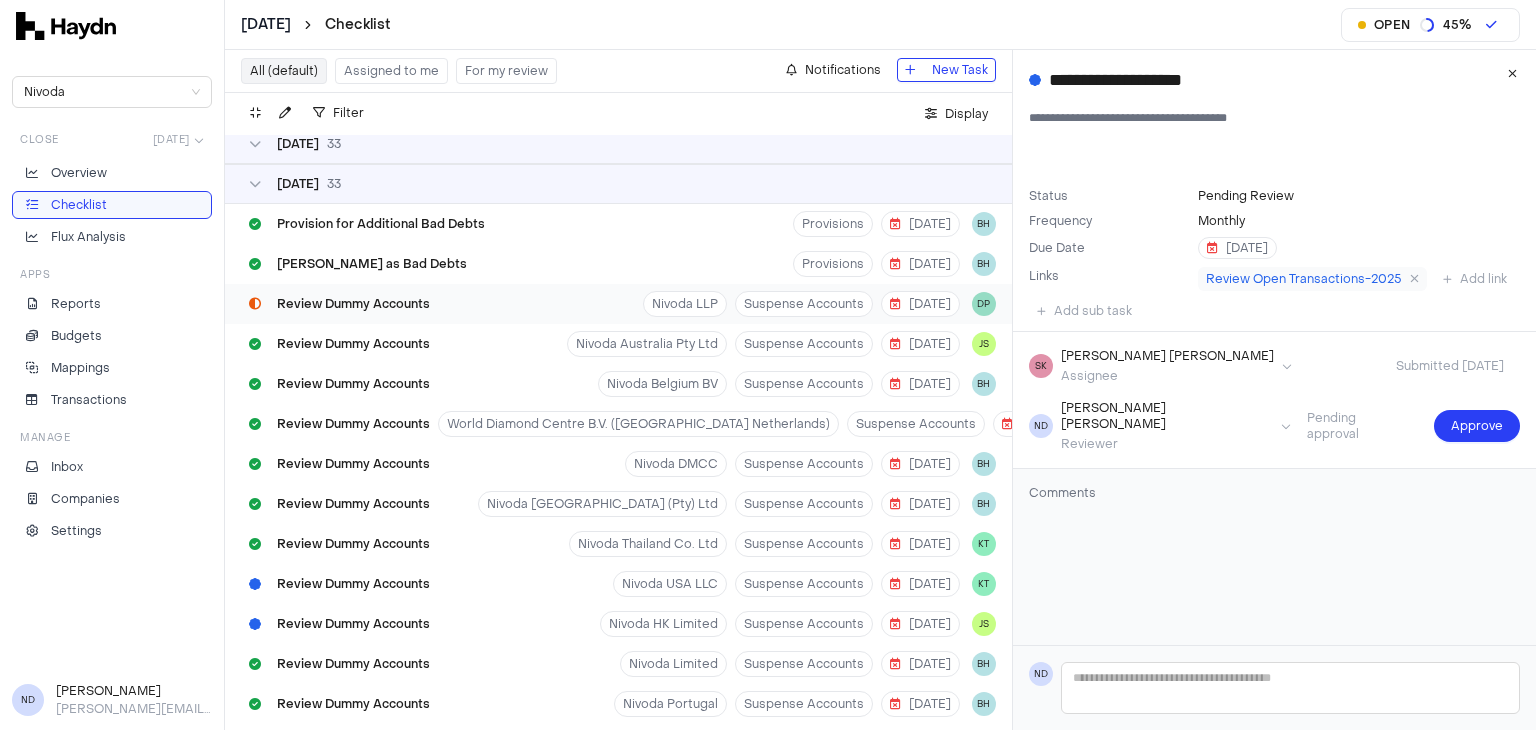 click on "Review Dummy Accounts" at bounding box center [339, 304] 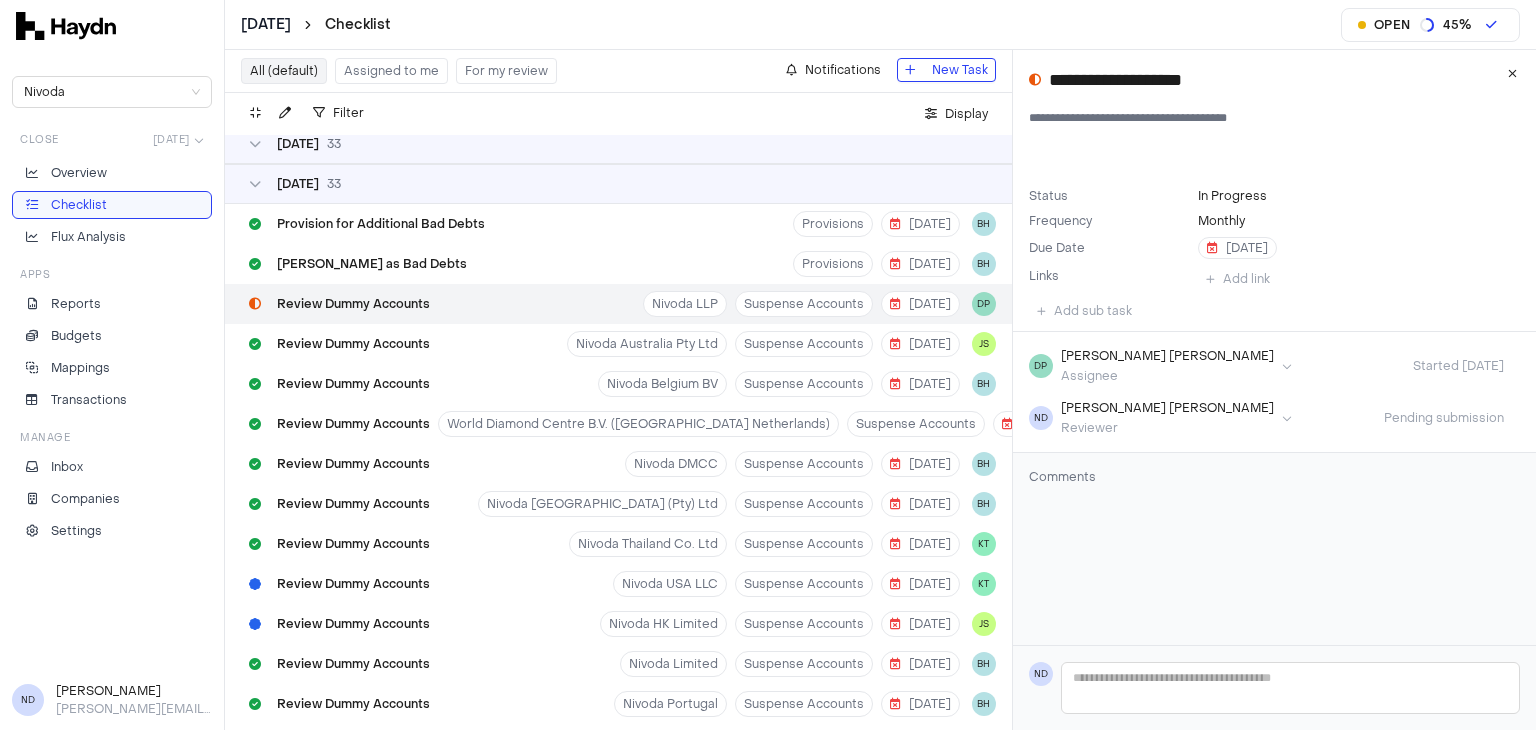 type on "**********" 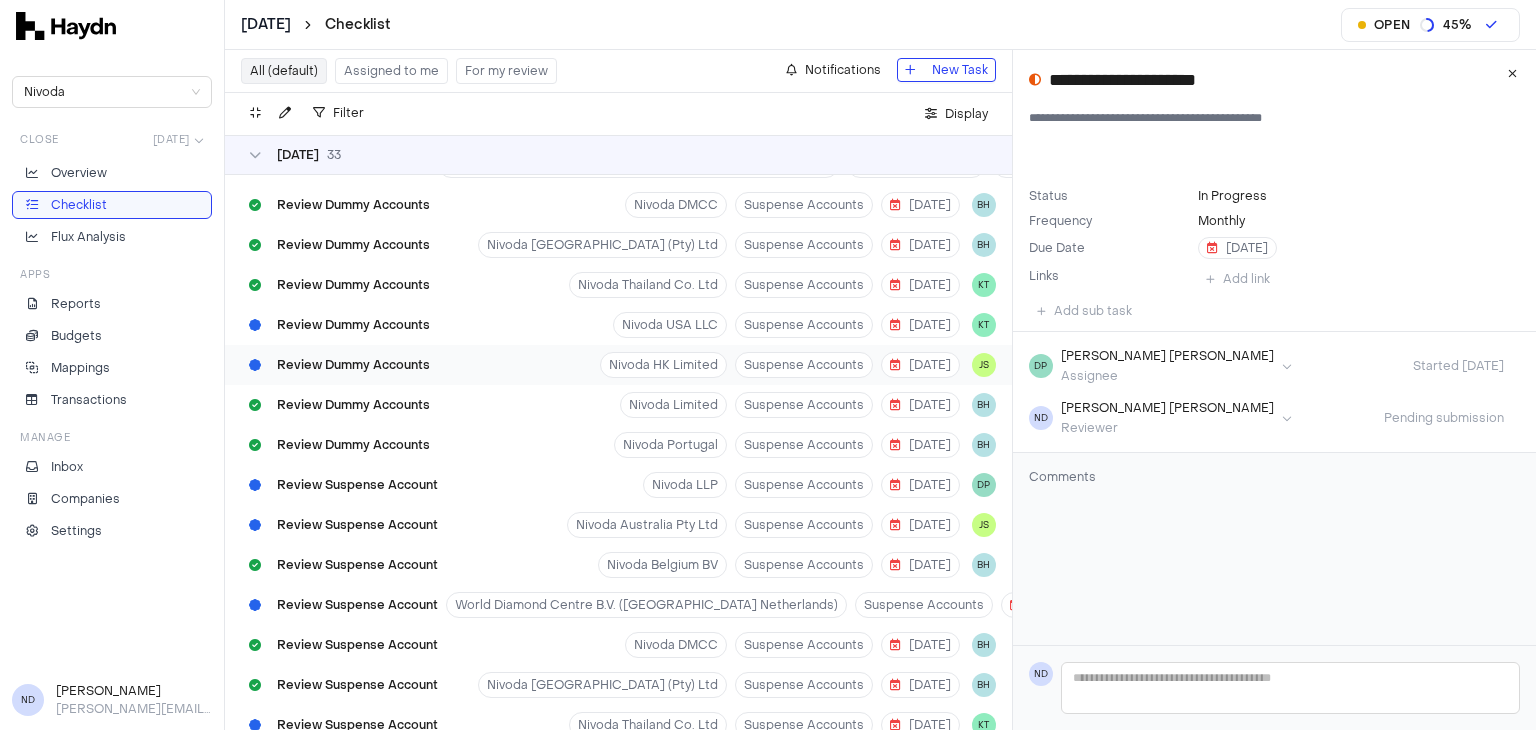 scroll, scrollTop: 1663, scrollLeft: 0, axis: vertical 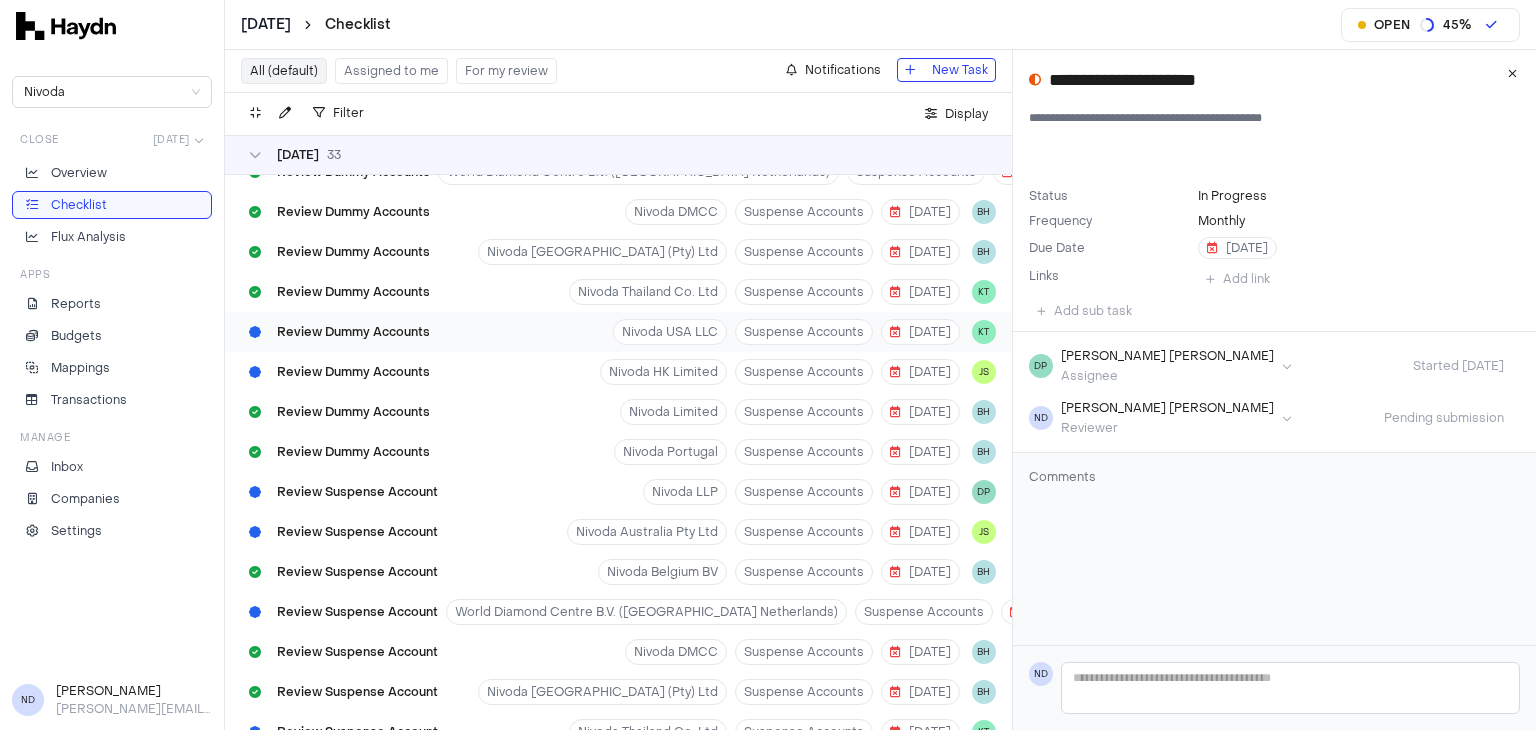 click on "Review Dummy Accounts" at bounding box center (353, 332) 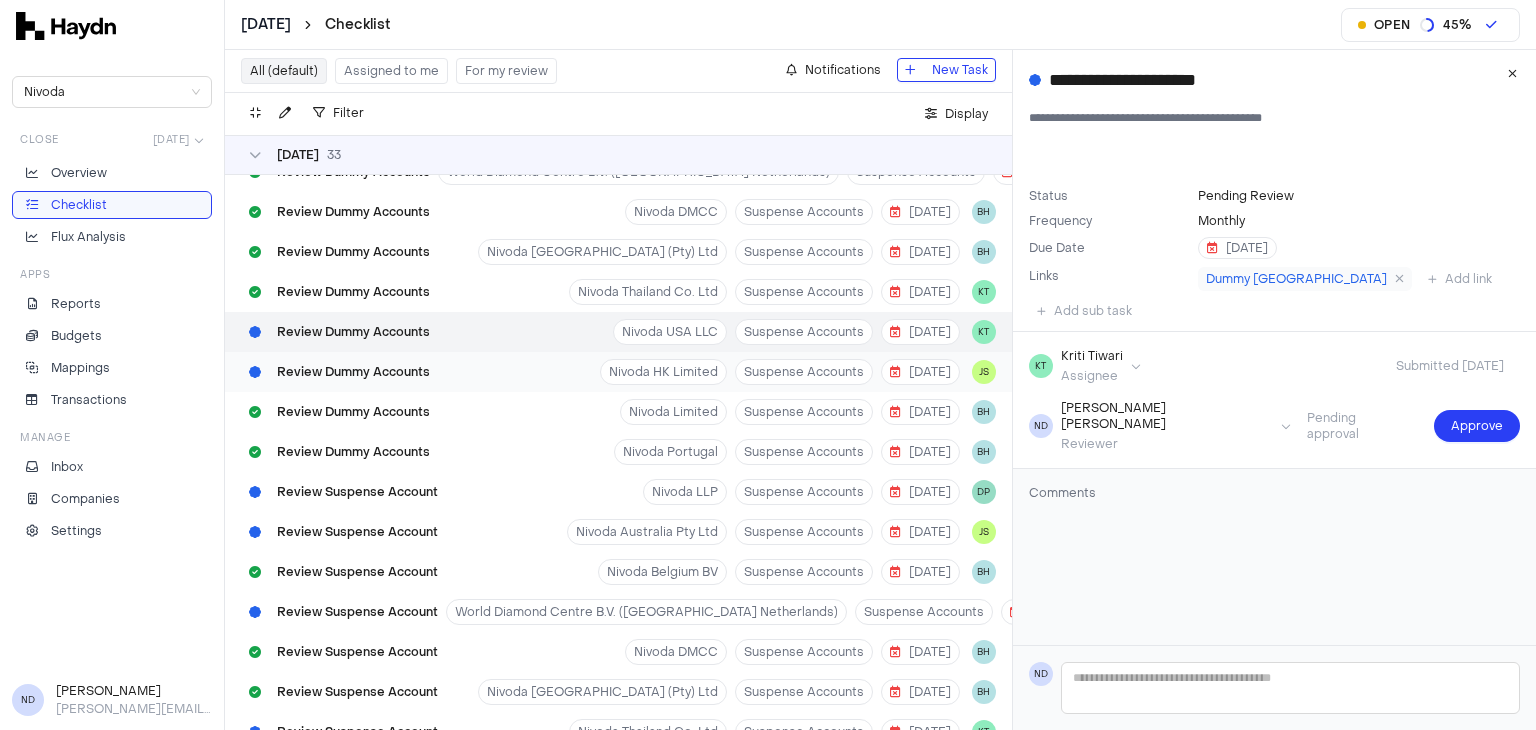 click on "Review Dummy Accounts" at bounding box center (353, 372) 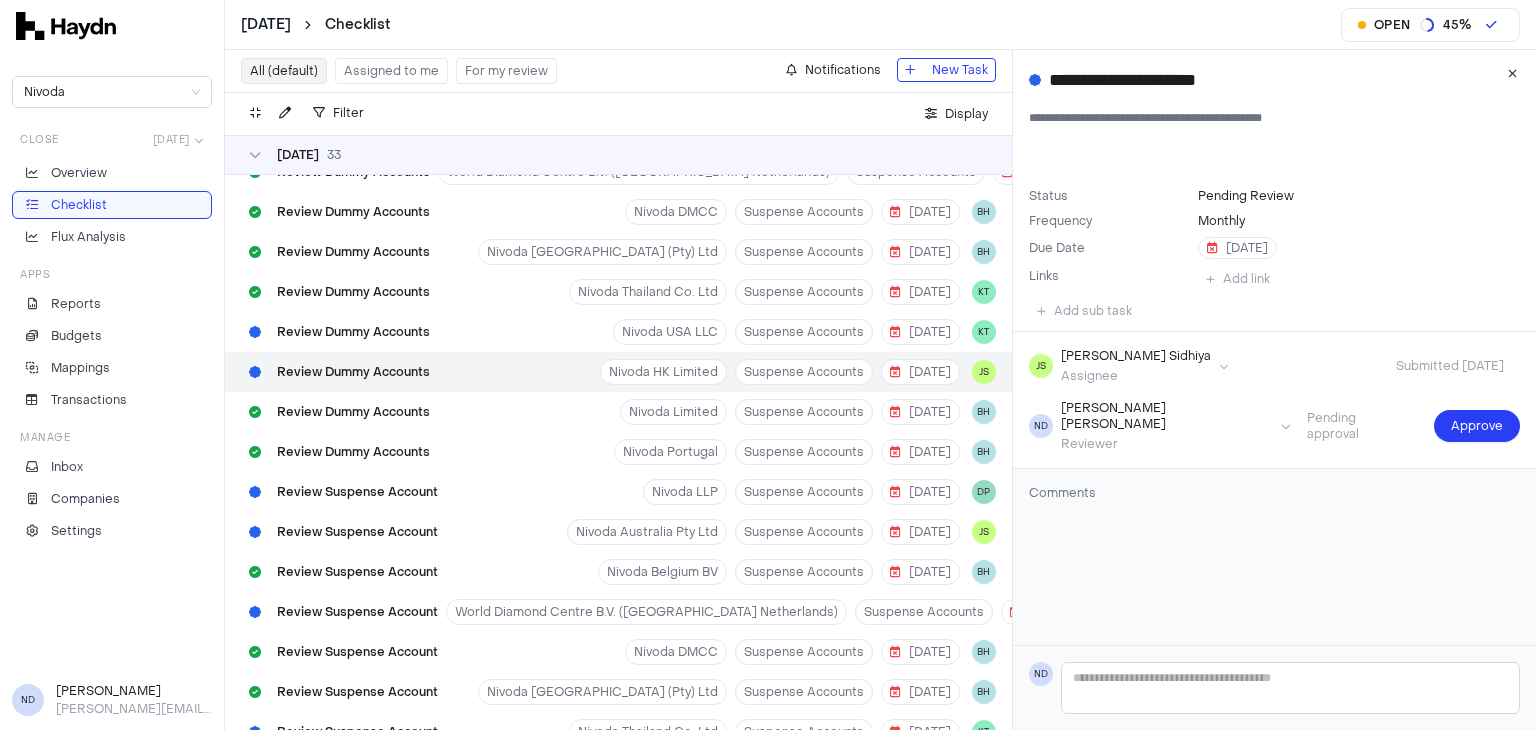 click on "Review Dummy Accounts Nivoda HK Limited Suspense Accounts [DATE] JS" at bounding box center [618, 372] 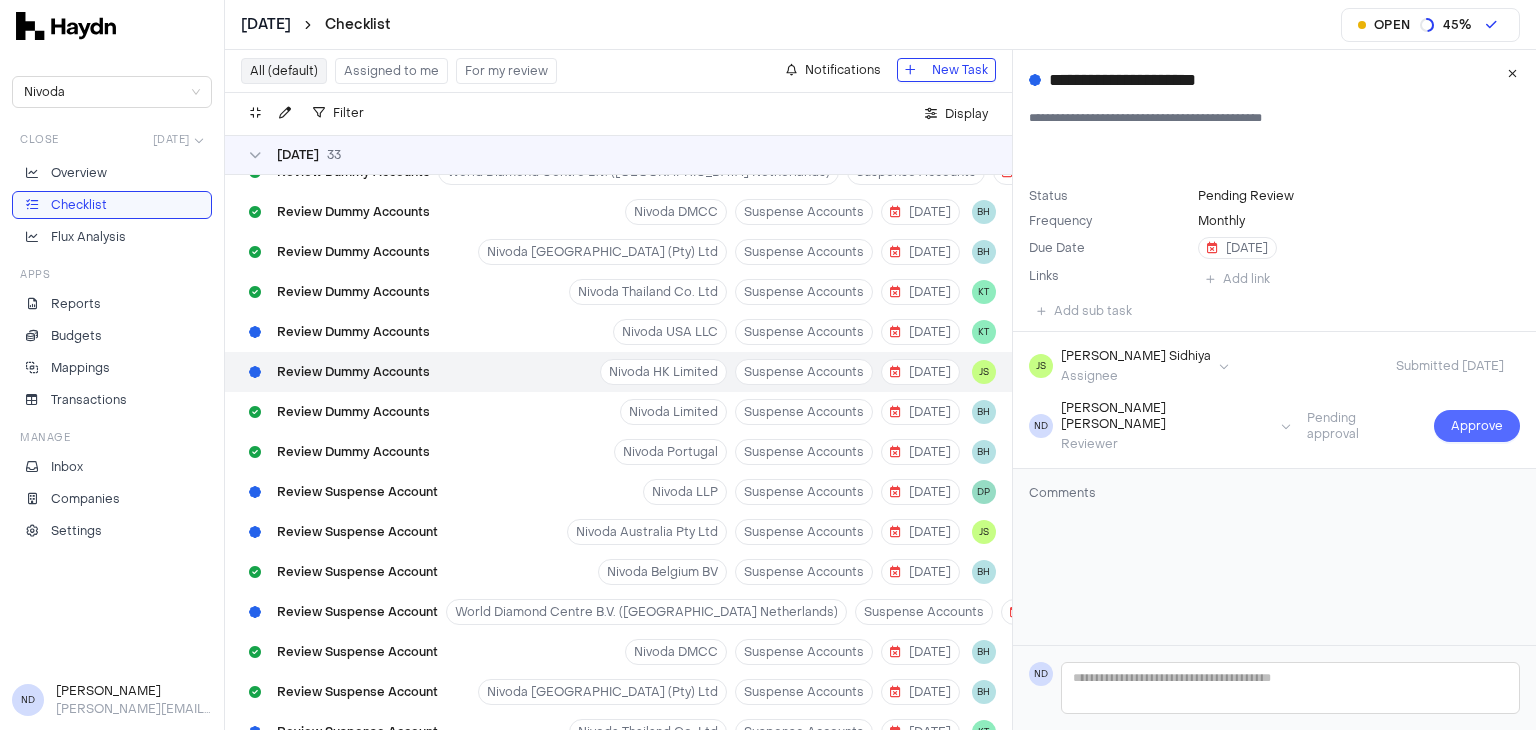 click on "Approve" at bounding box center (1477, 426) 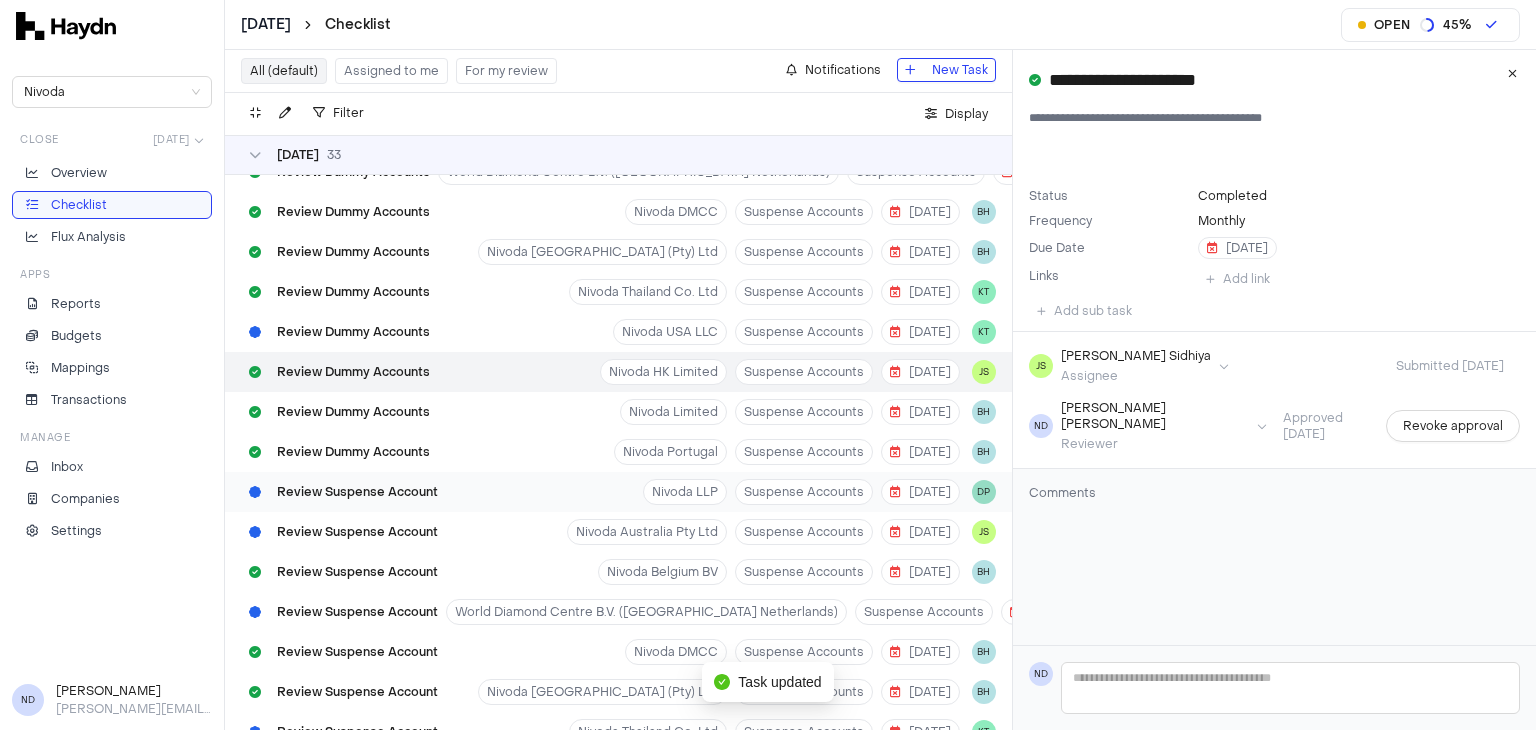 click on "Review Suspense Account" at bounding box center [357, 492] 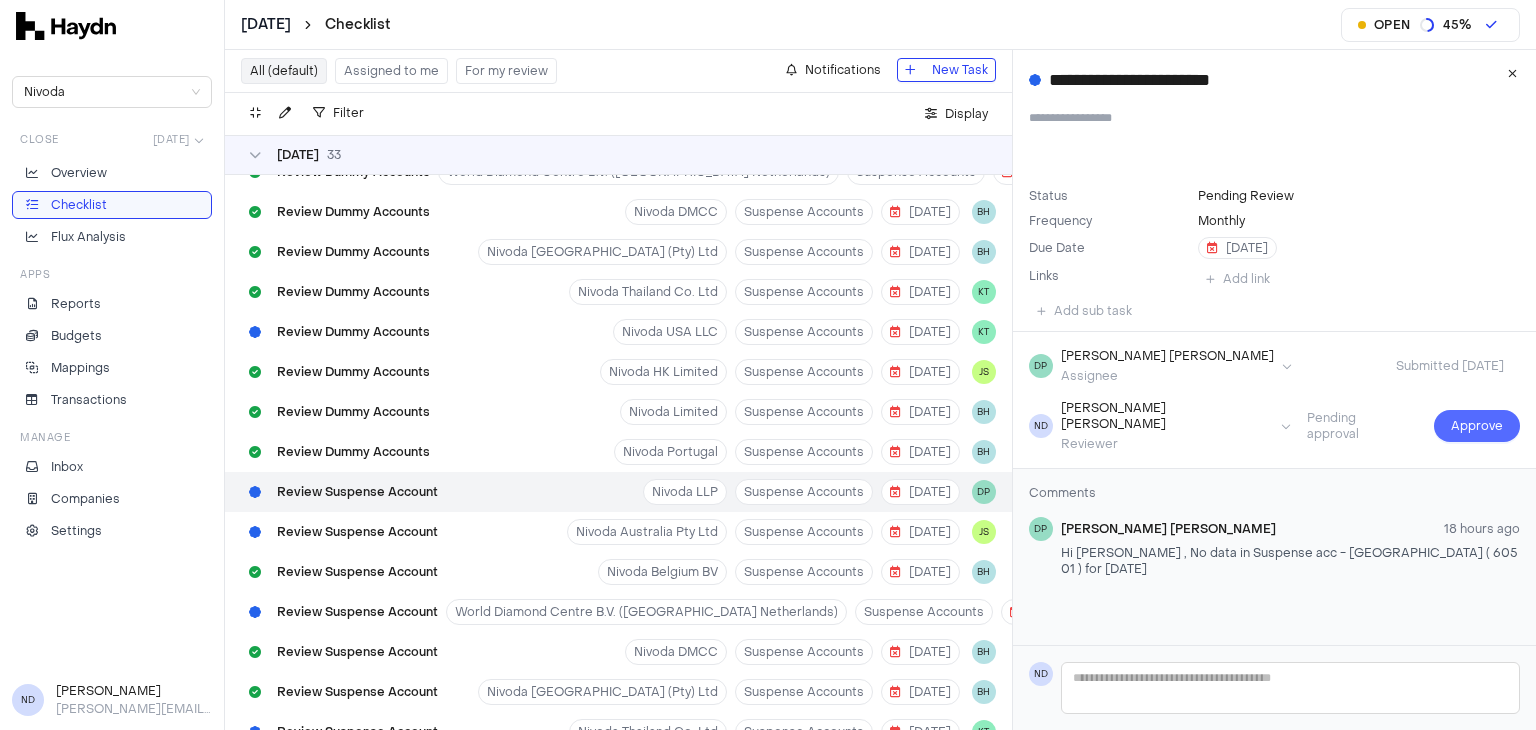 click on "Approve" at bounding box center [1477, 426] 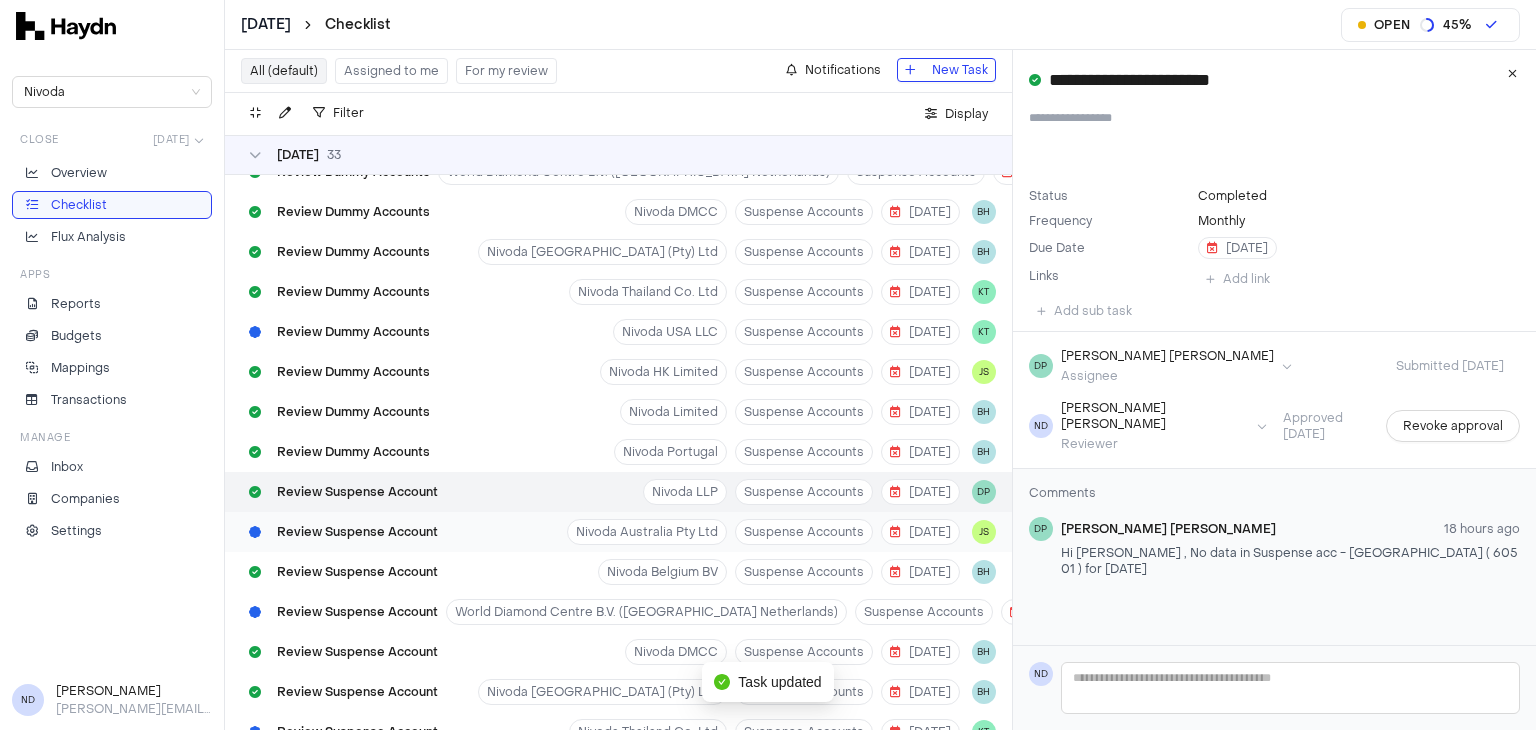 click on "Review Suspense Account" at bounding box center [357, 532] 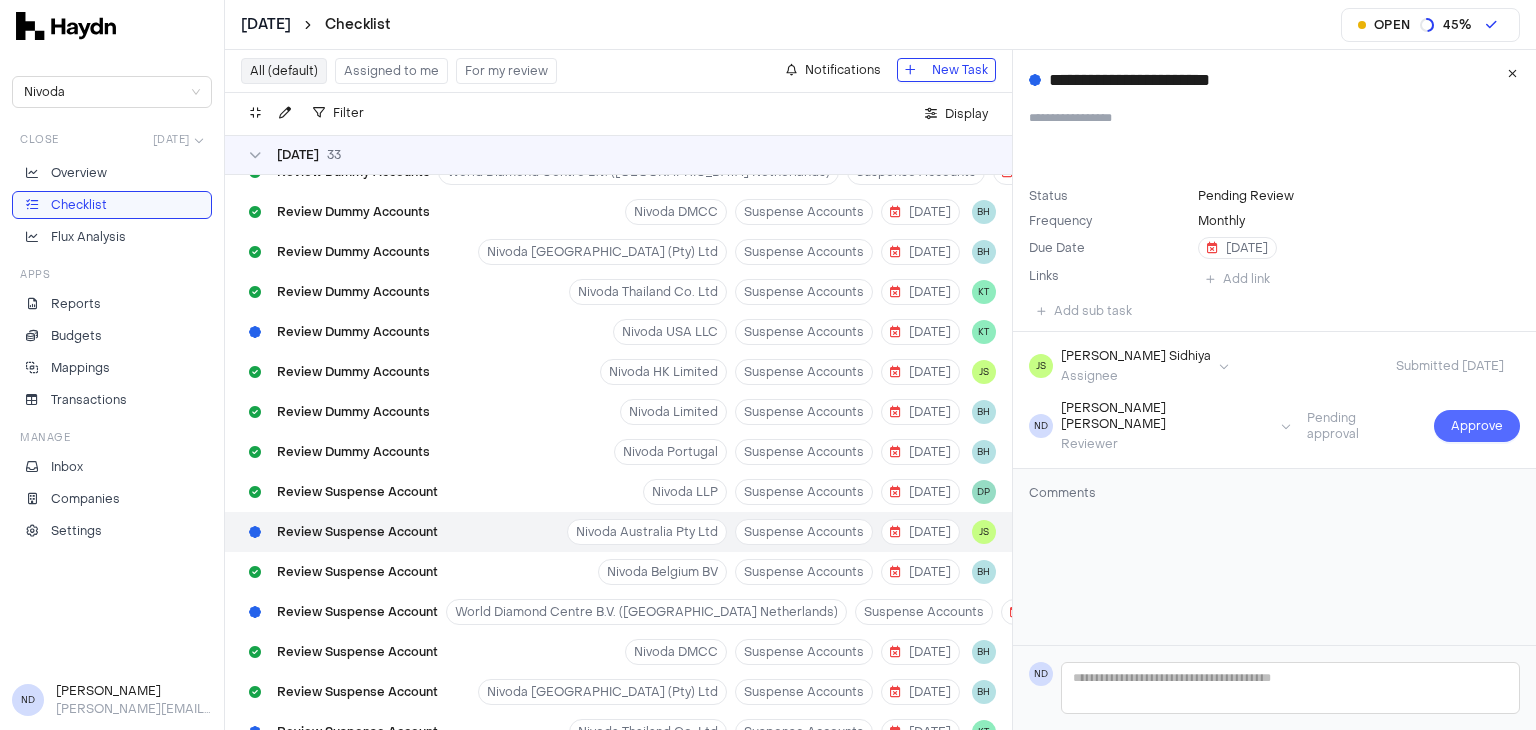 click on "Approve" at bounding box center [1477, 426] 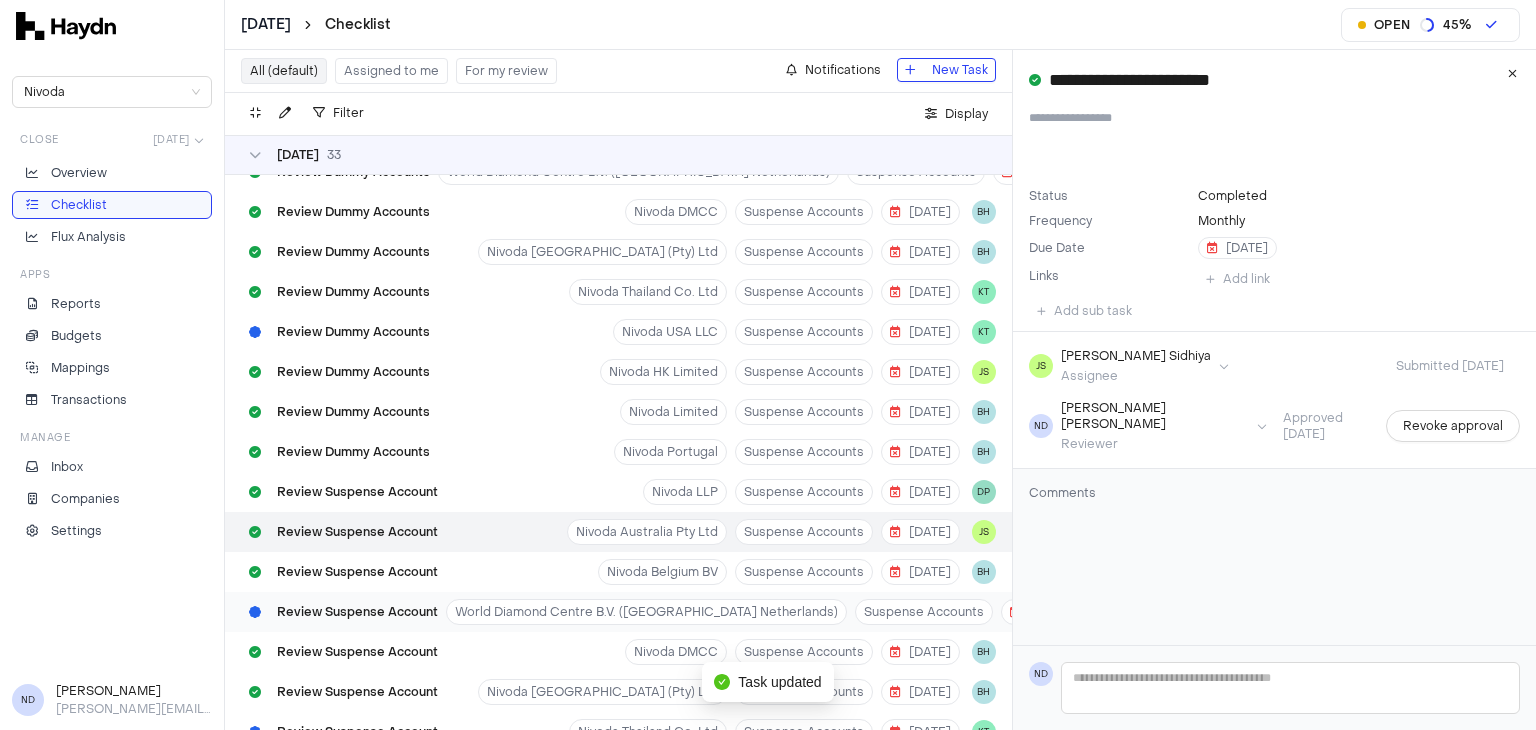 click on "Review Suspense Account" at bounding box center (357, 612) 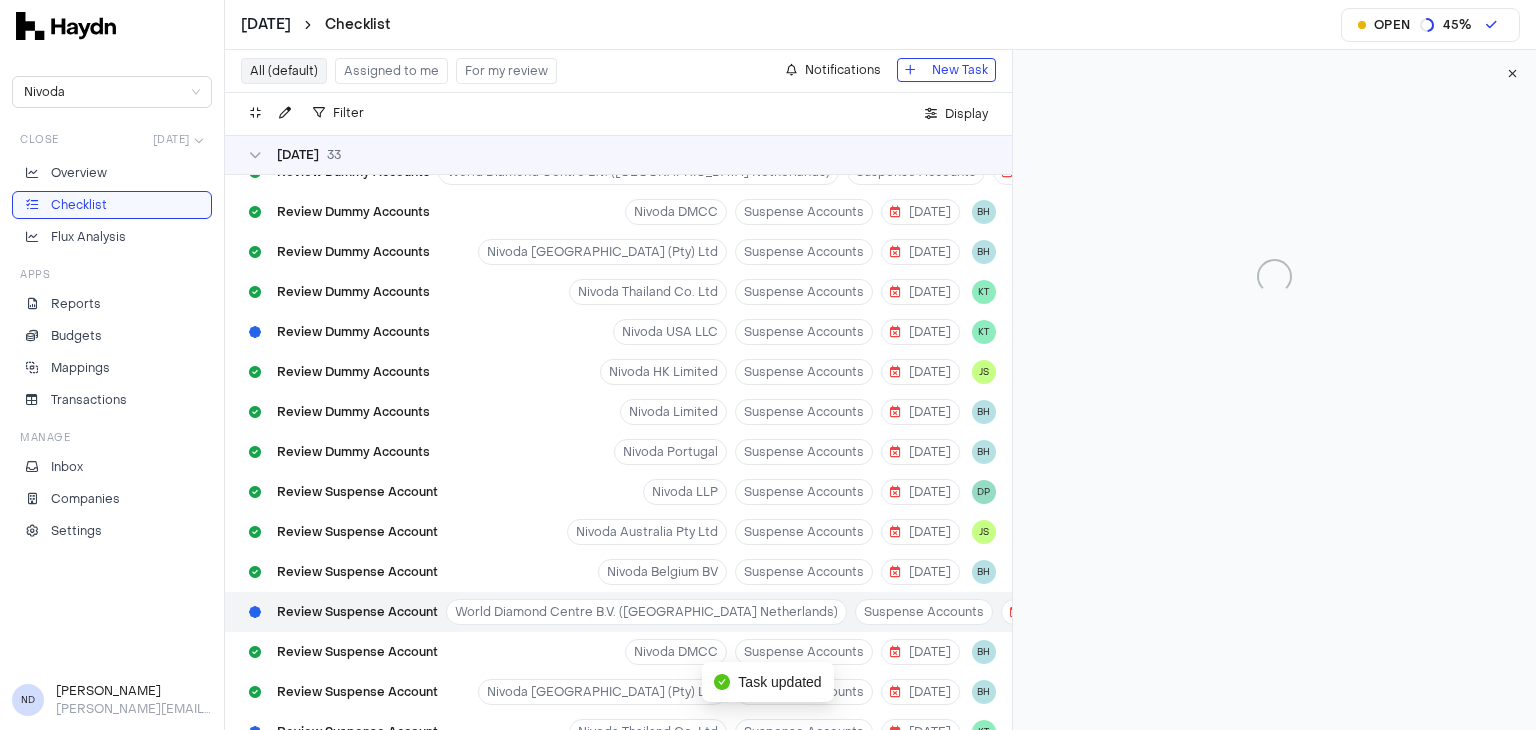 type 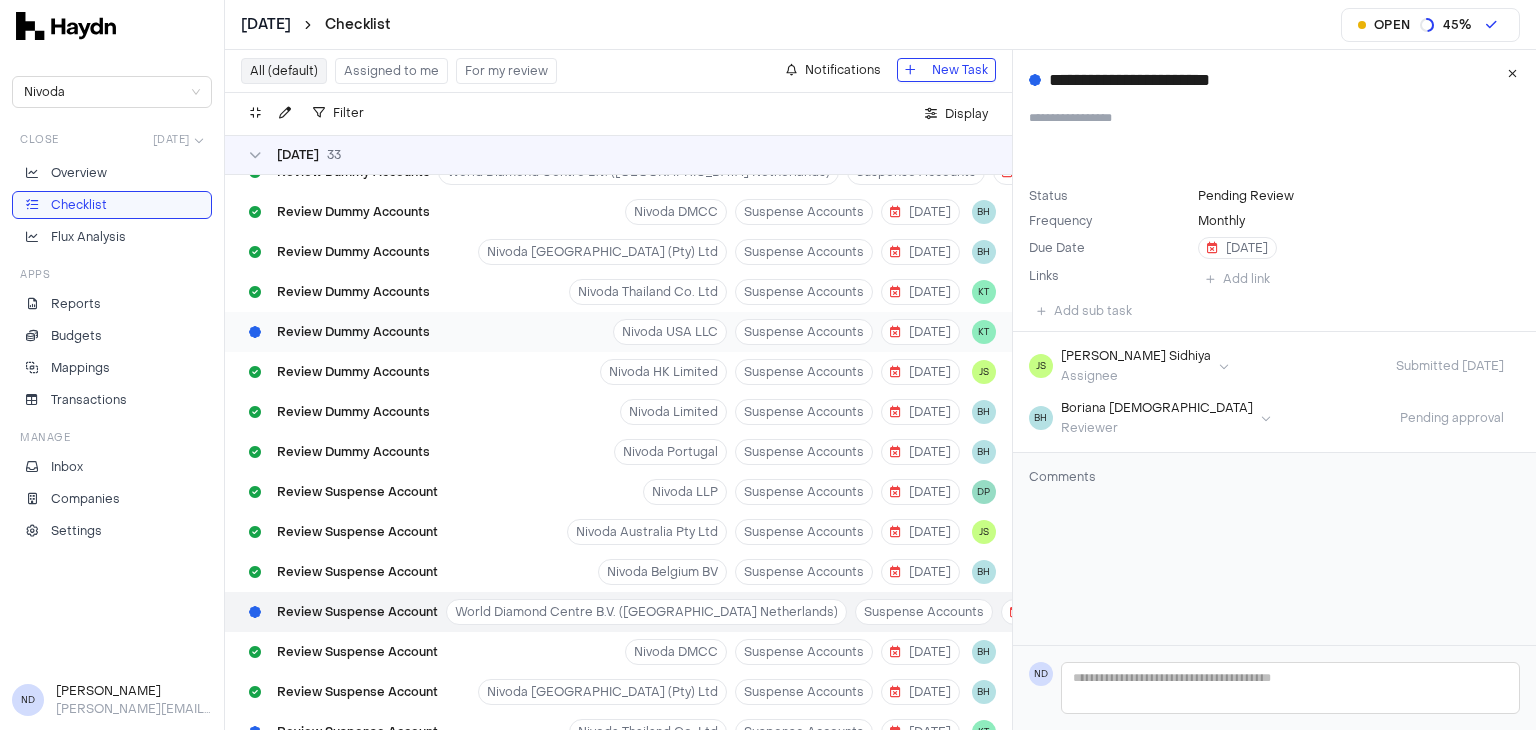 click on "Review Dummy Accounts" at bounding box center (353, 332) 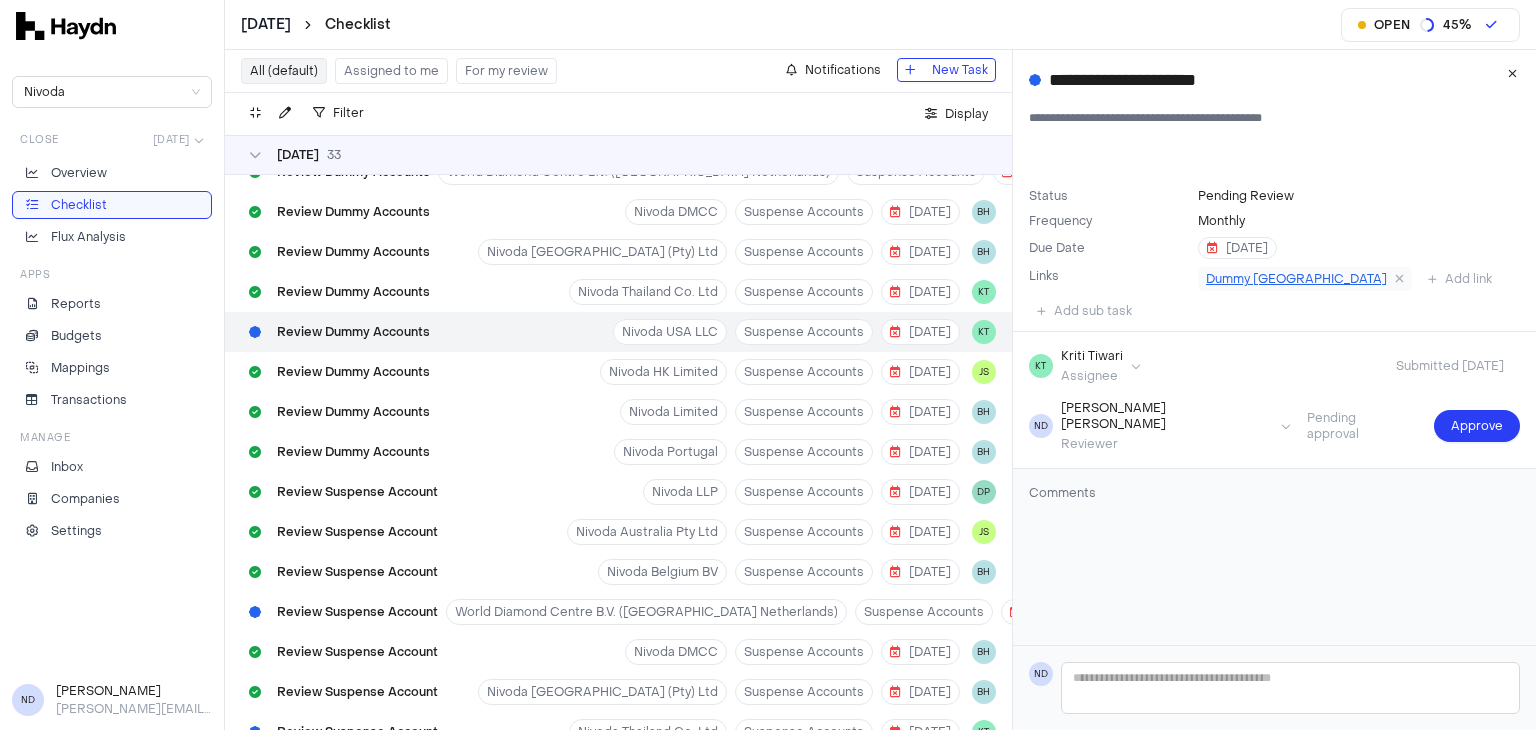 click on "Dummy [GEOGRAPHIC_DATA]" at bounding box center [1296, 279] 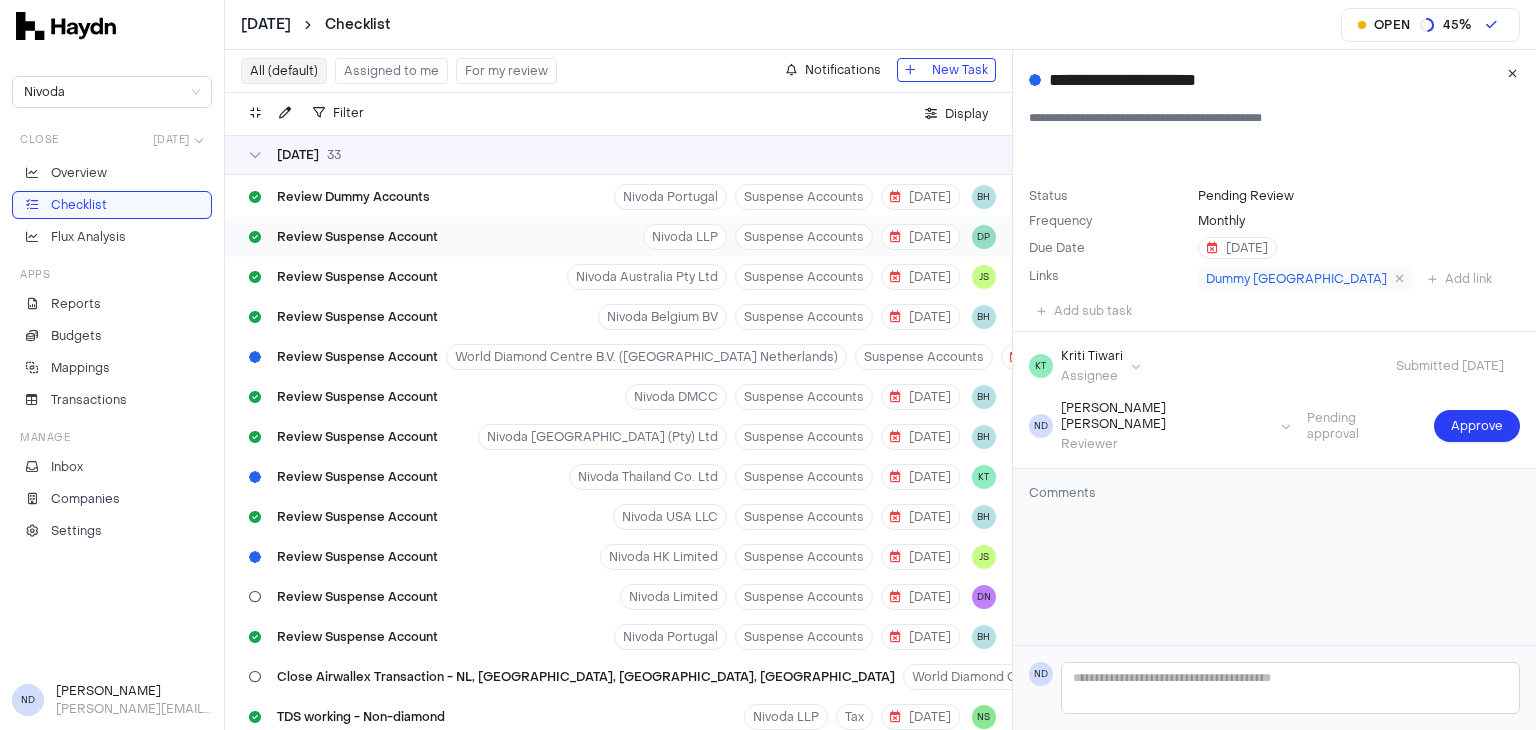 scroll, scrollTop: 1920, scrollLeft: 0, axis: vertical 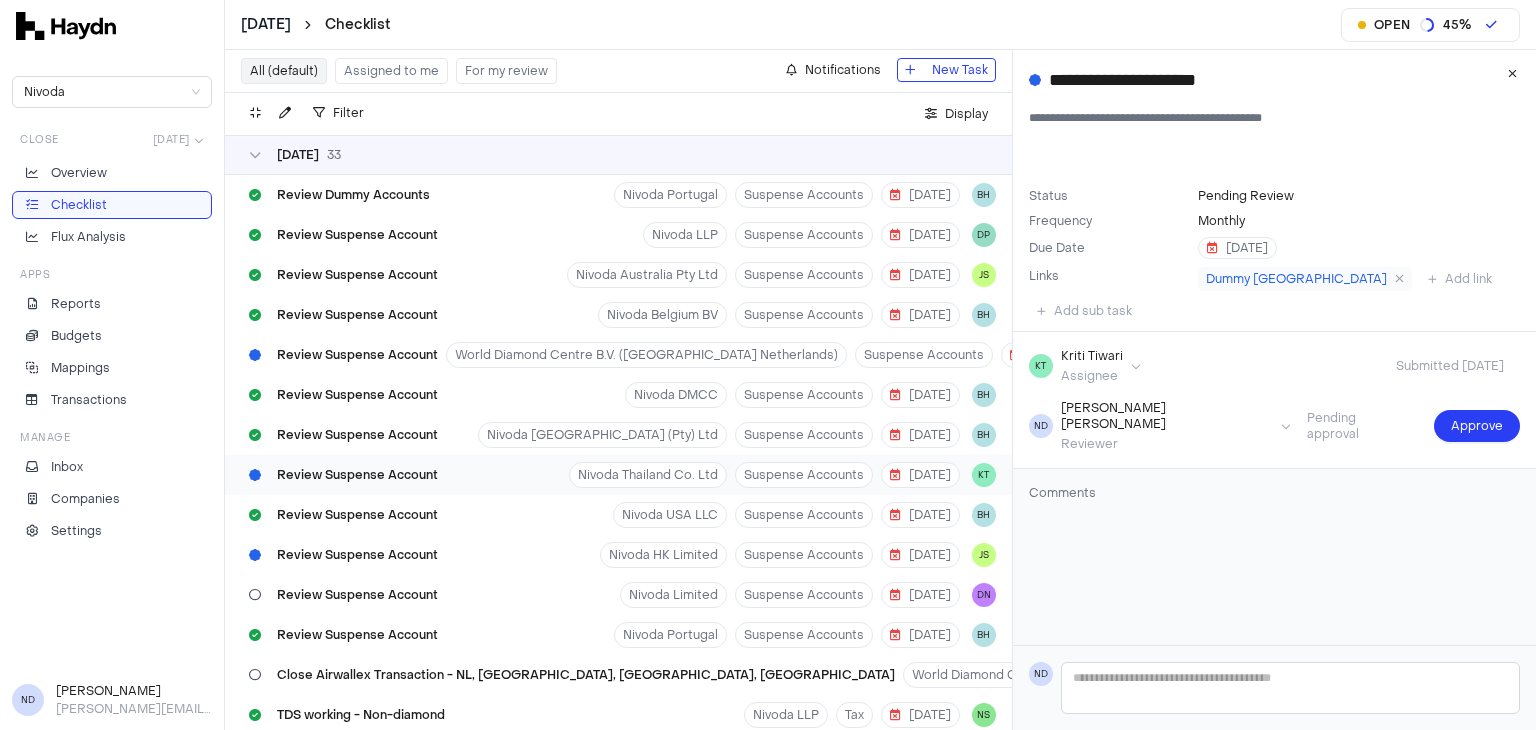 click on "Review Suspense Account Nivoda Thailand Co. Ltd Suspense Accounts [DATE] KT" at bounding box center [618, 475] 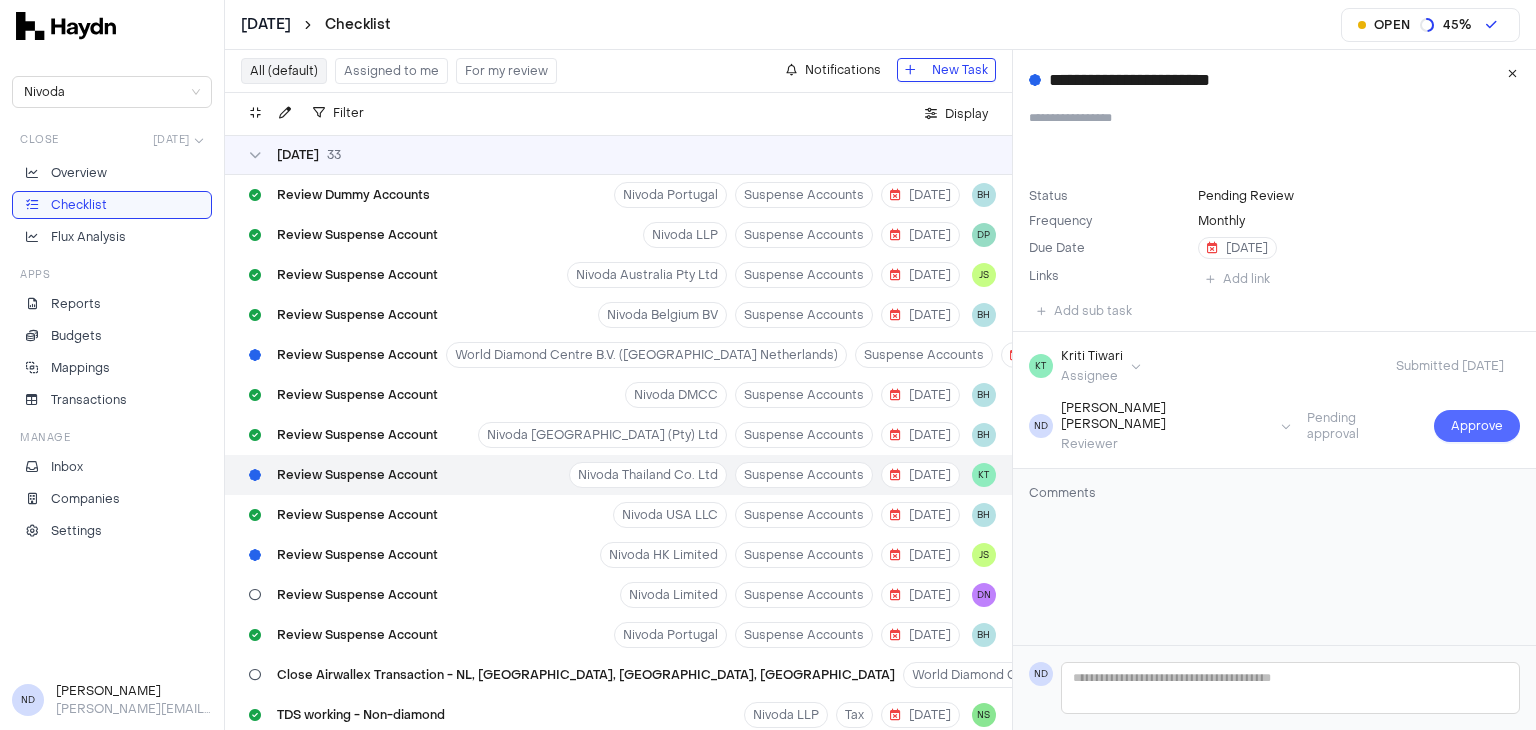 click on "Approve" at bounding box center [1477, 426] 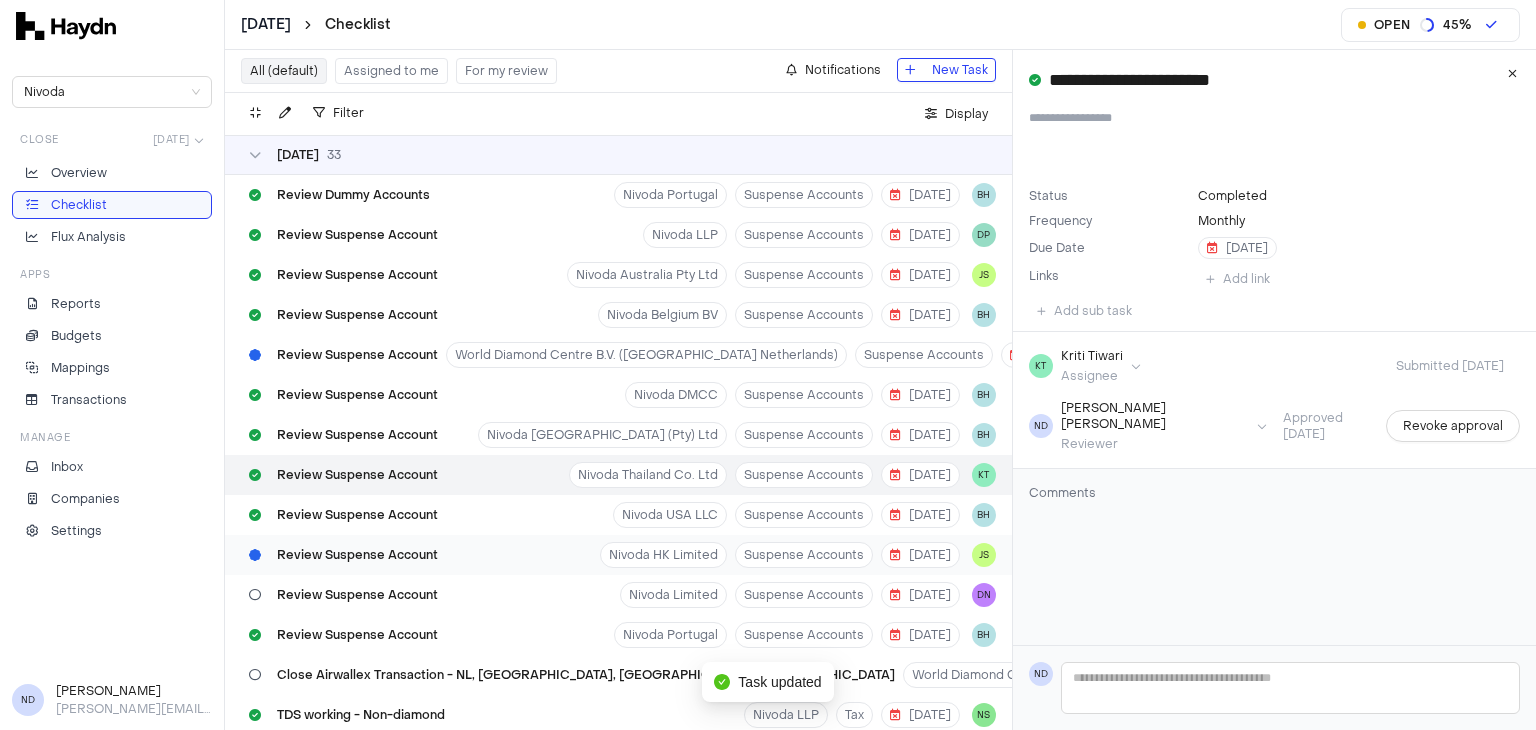 click on "Review Suspense Account" at bounding box center (357, 555) 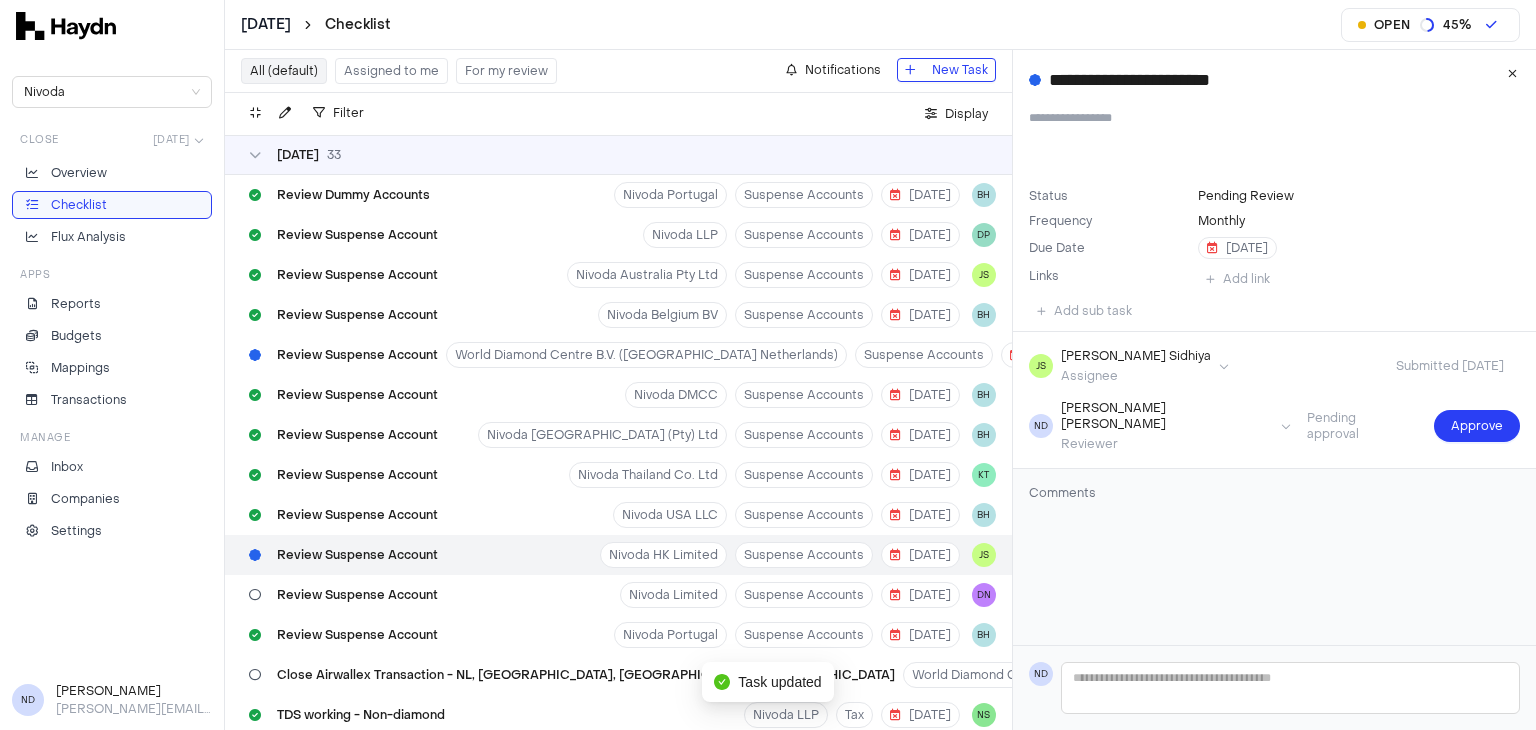type 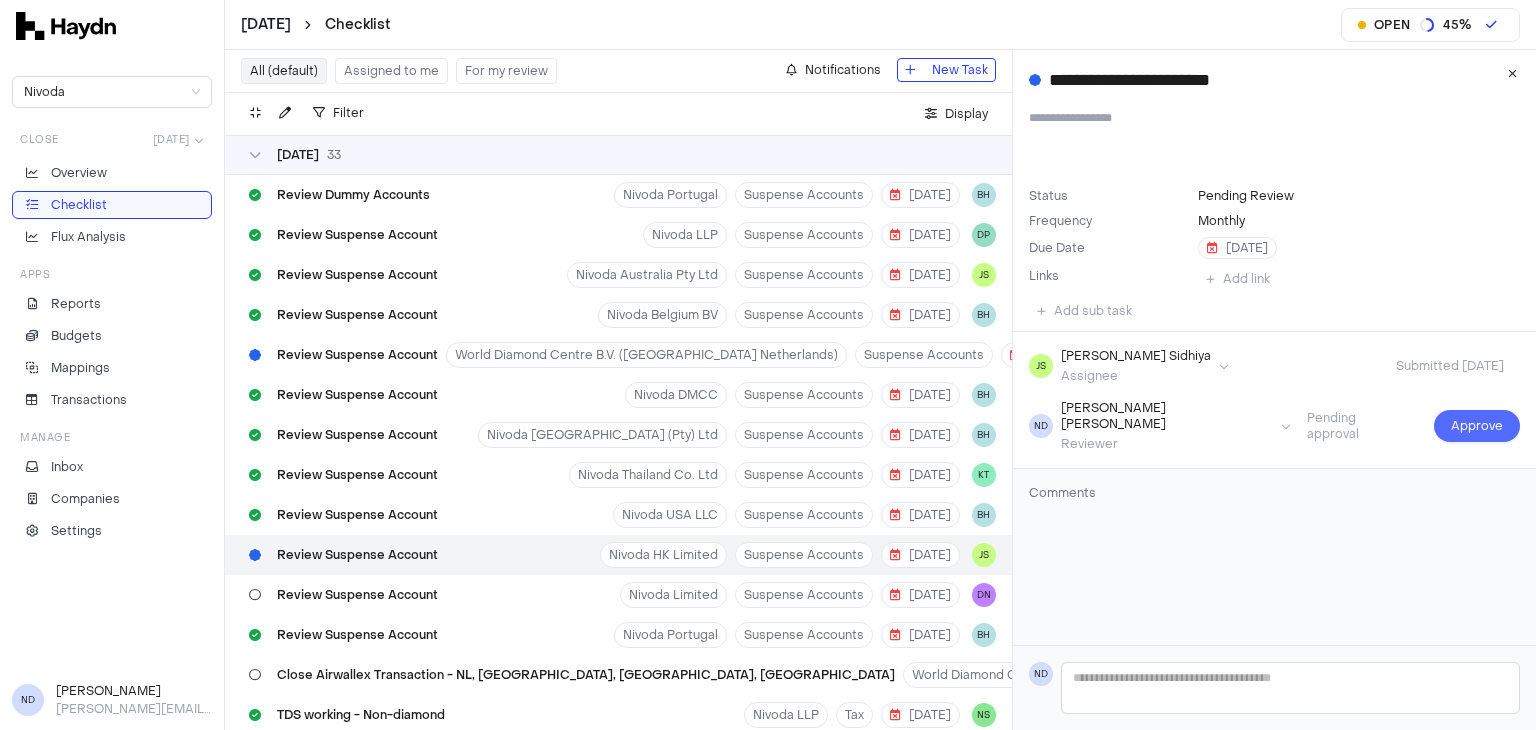 click on "Approve" at bounding box center (1477, 426) 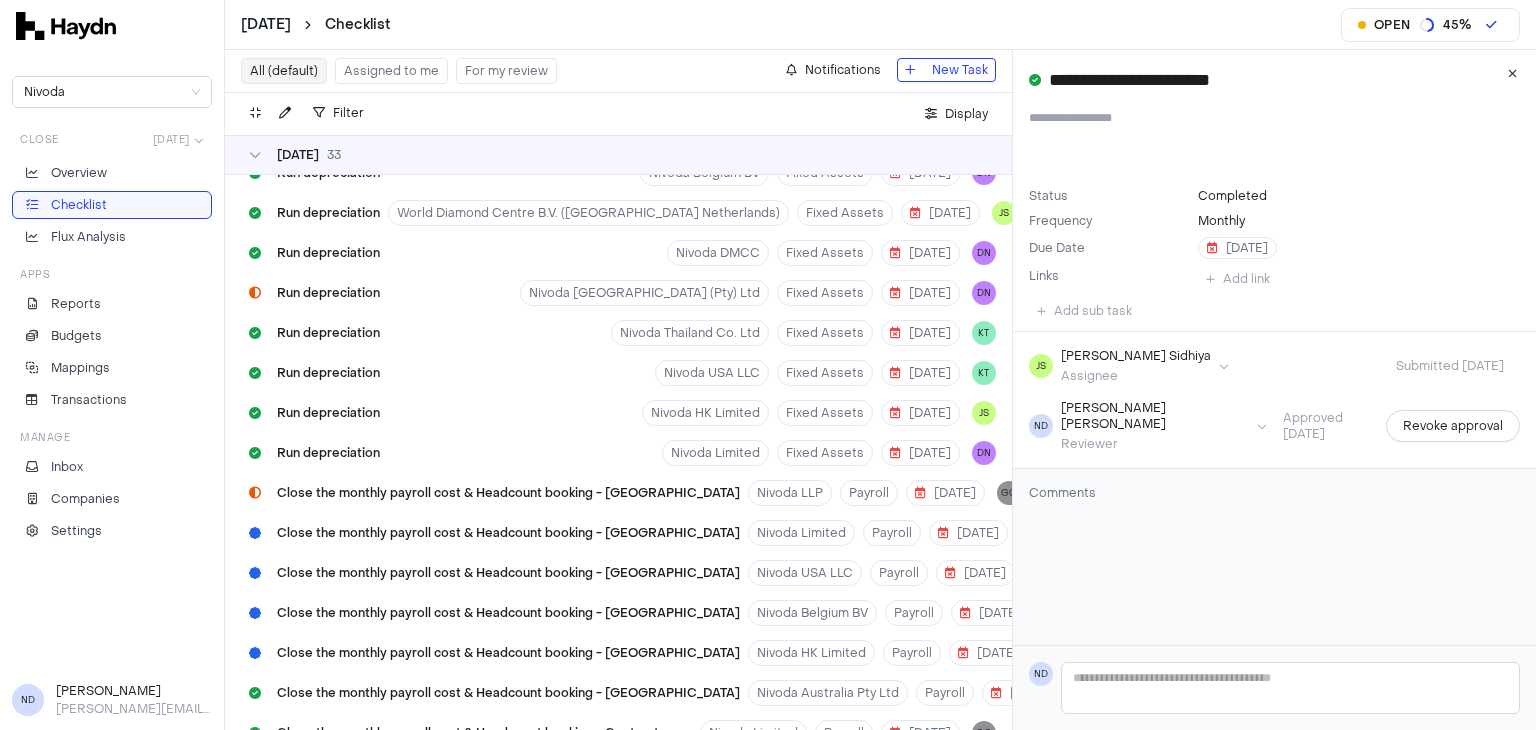 scroll, scrollTop: 0, scrollLeft: 0, axis: both 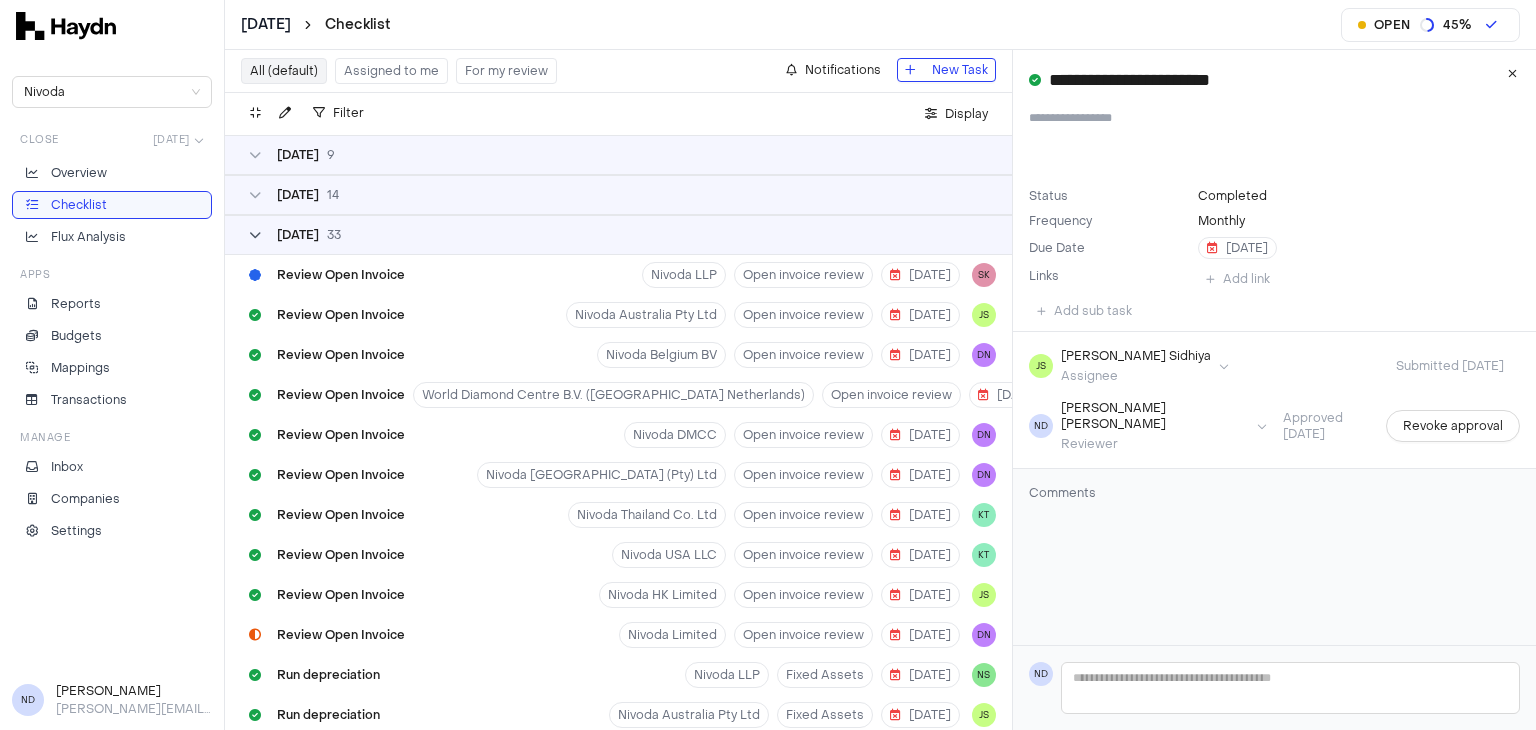 click on "[DATE]" at bounding box center (295, 235) 